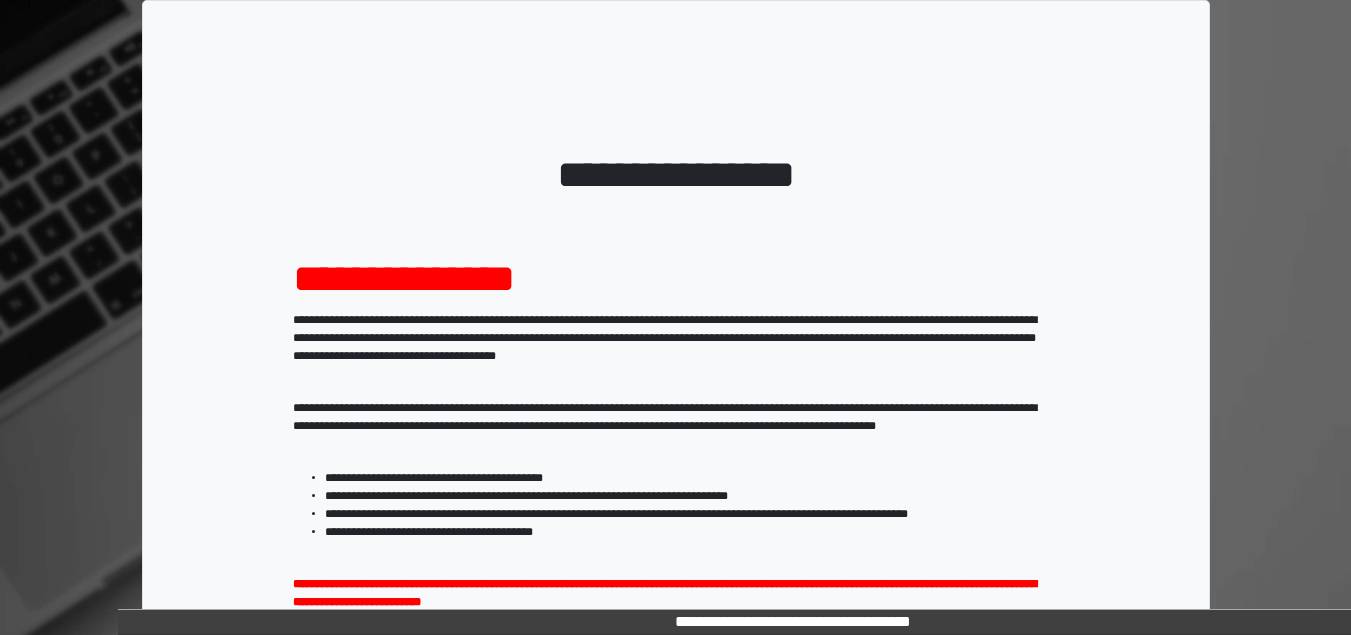 scroll, scrollTop: 293, scrollLeft: 0, axis: vertical 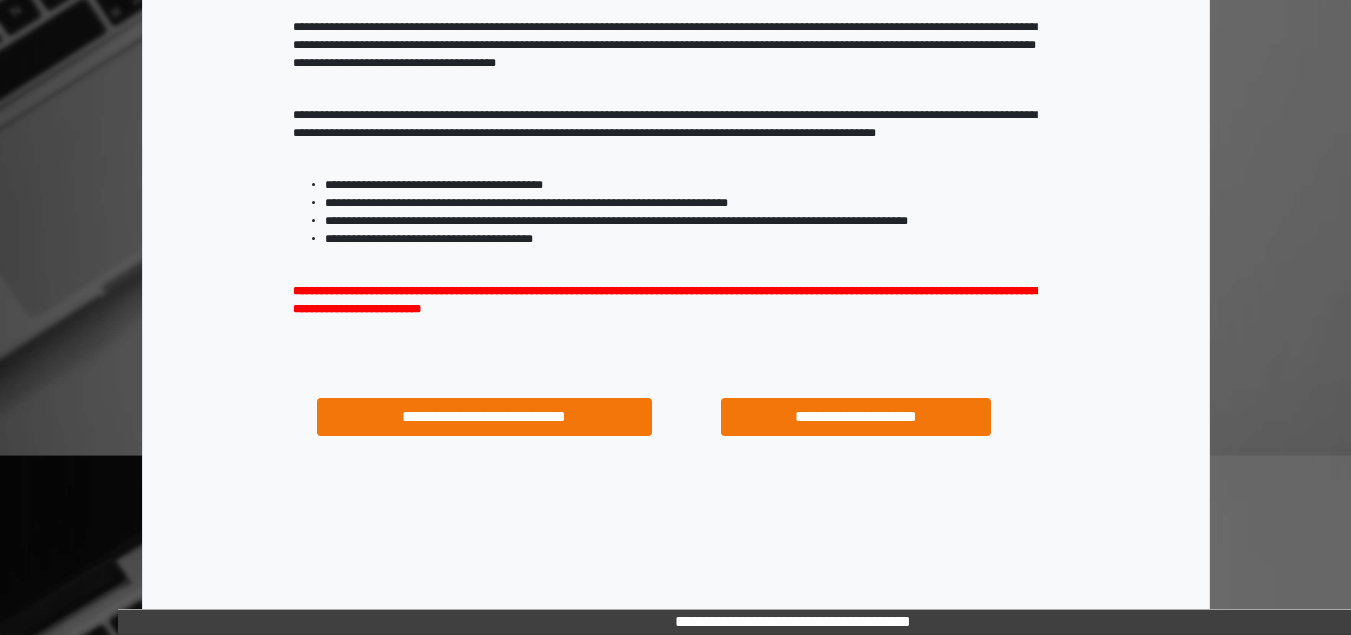 click on "**********" at bounding box center (855, 417) 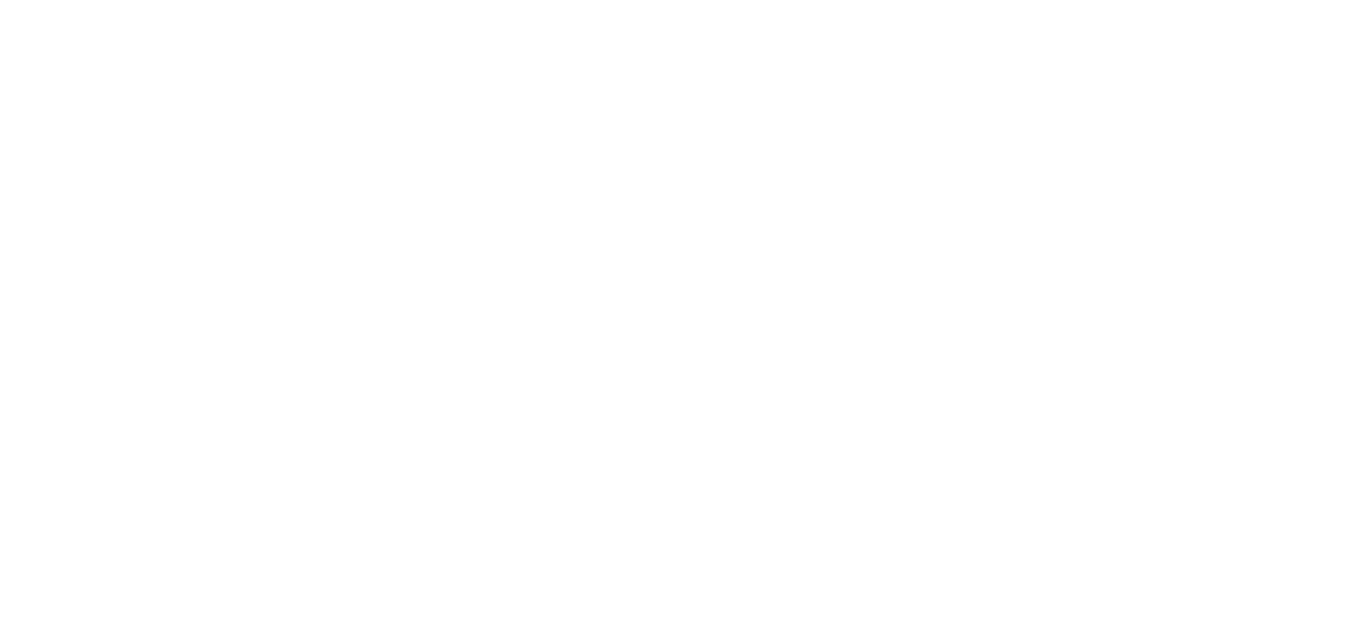 scroll, scrollTop: 0, scrollLeft: 0, axis: both 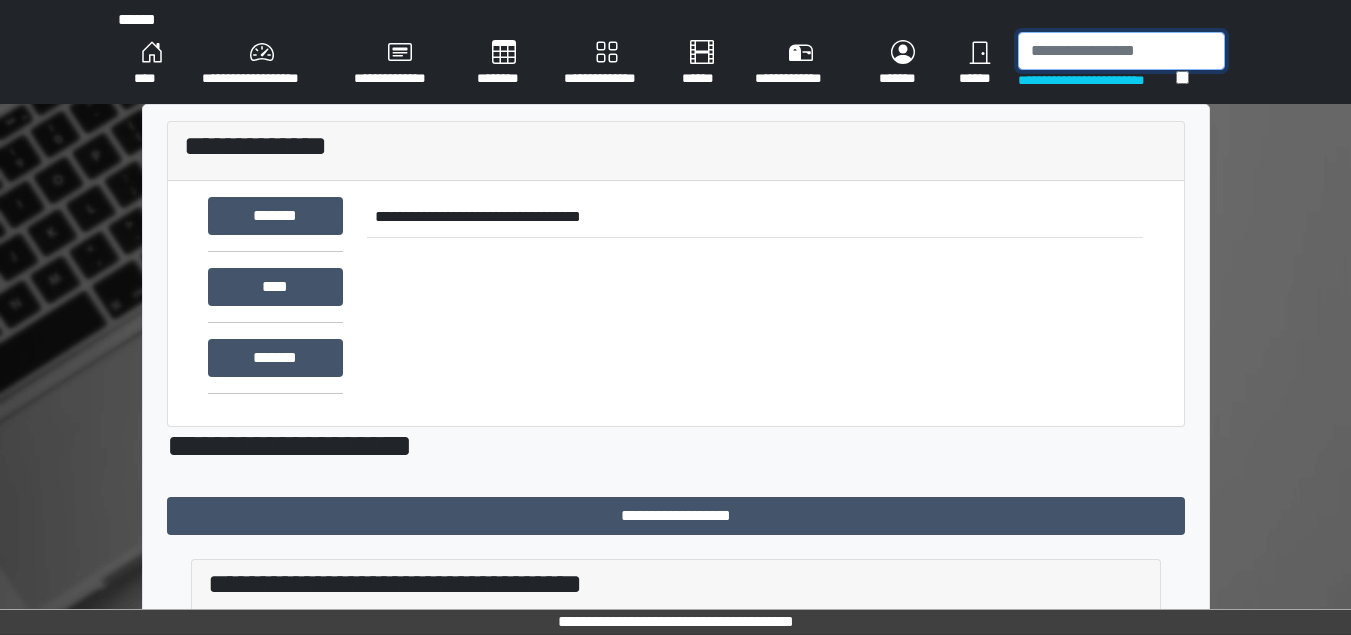 click at bounding box center [1121, 51] 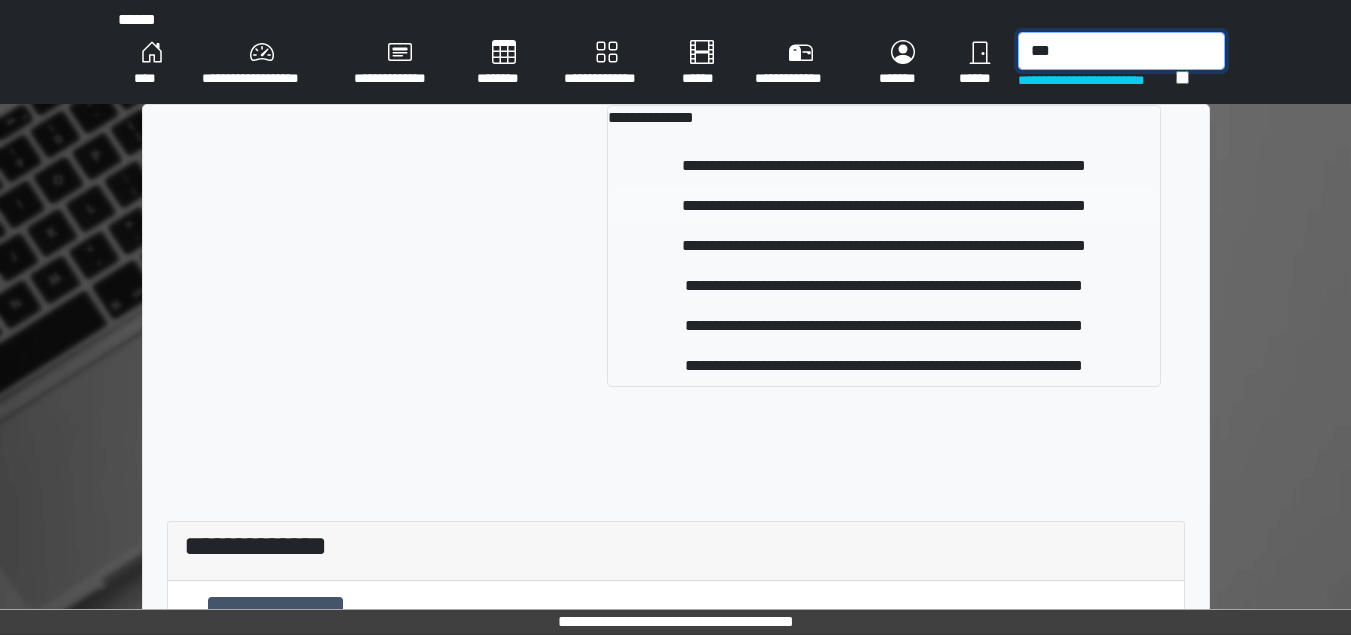 type on "***" 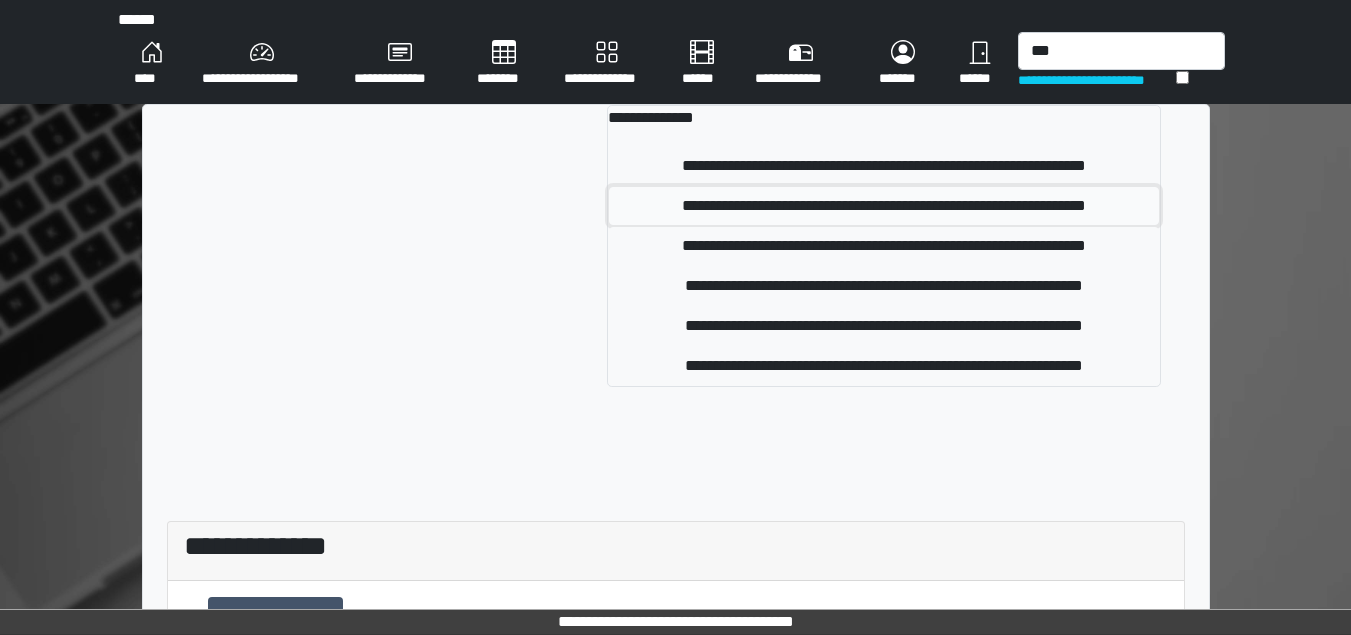 click on "**********" at bounding box center (884, 206) 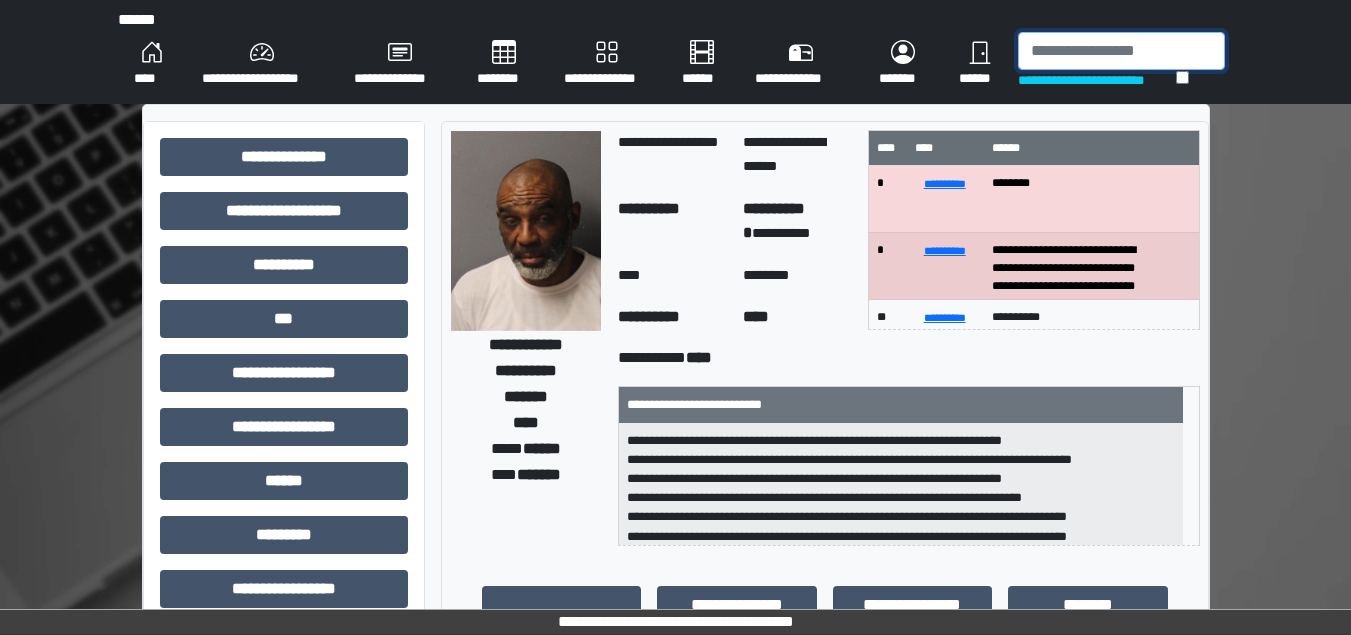 click at bounding box center (1121, 51) 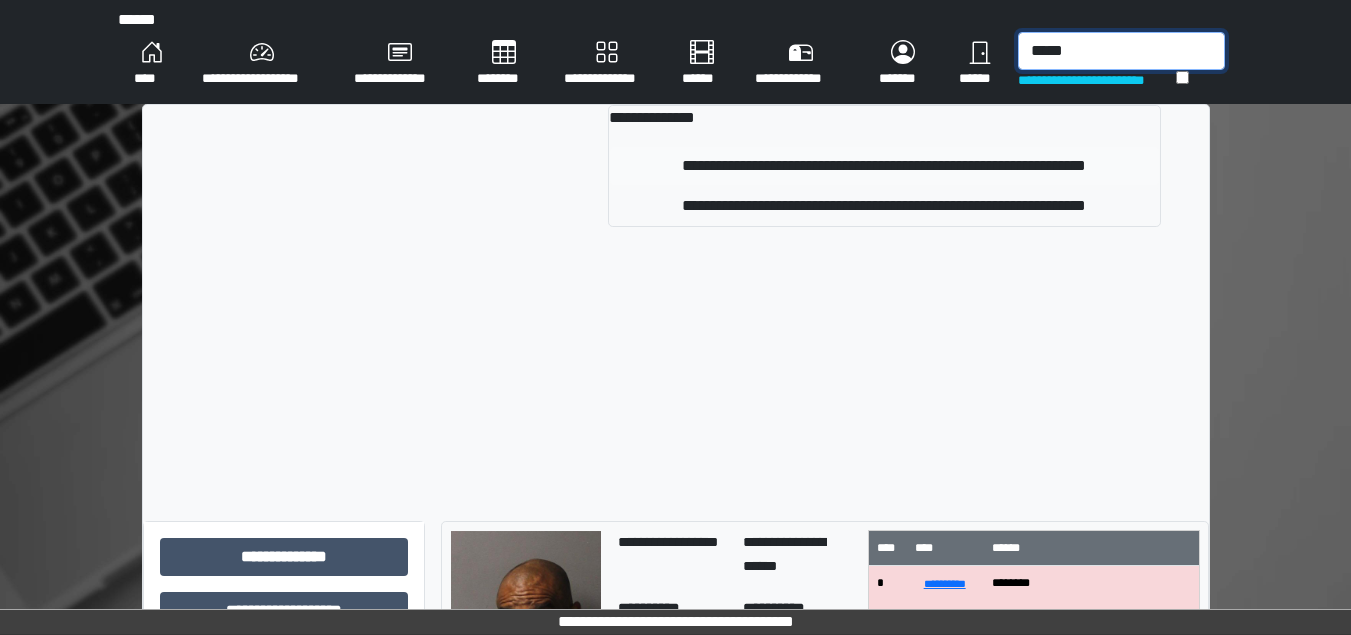 type on "*****" 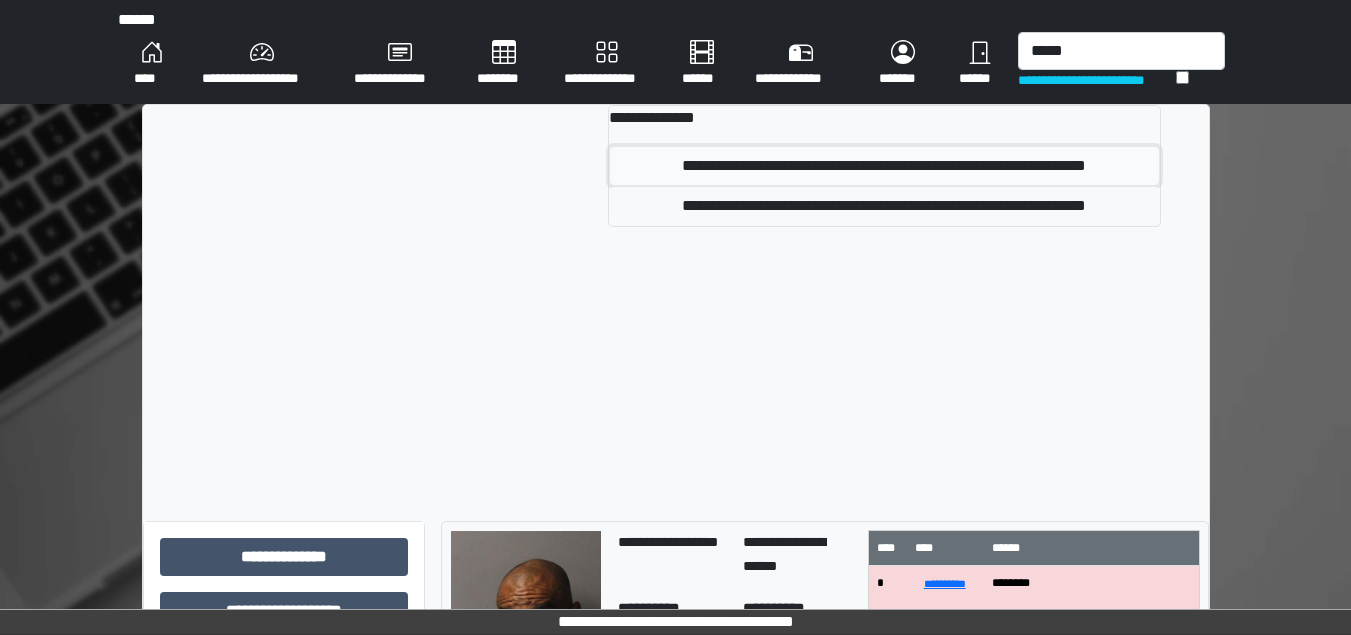 click on "**********" at bounding box center [884, 166] 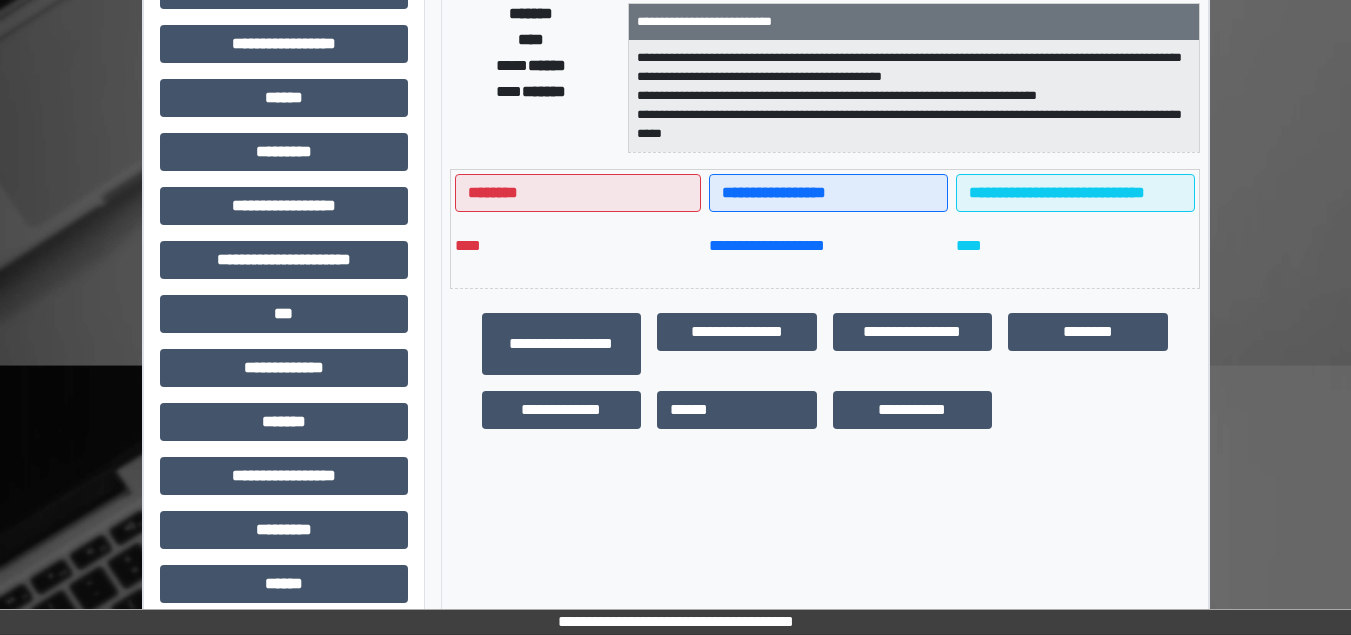 scroll, scrollTop: 387, scrollLeft: 0, axis: vertical 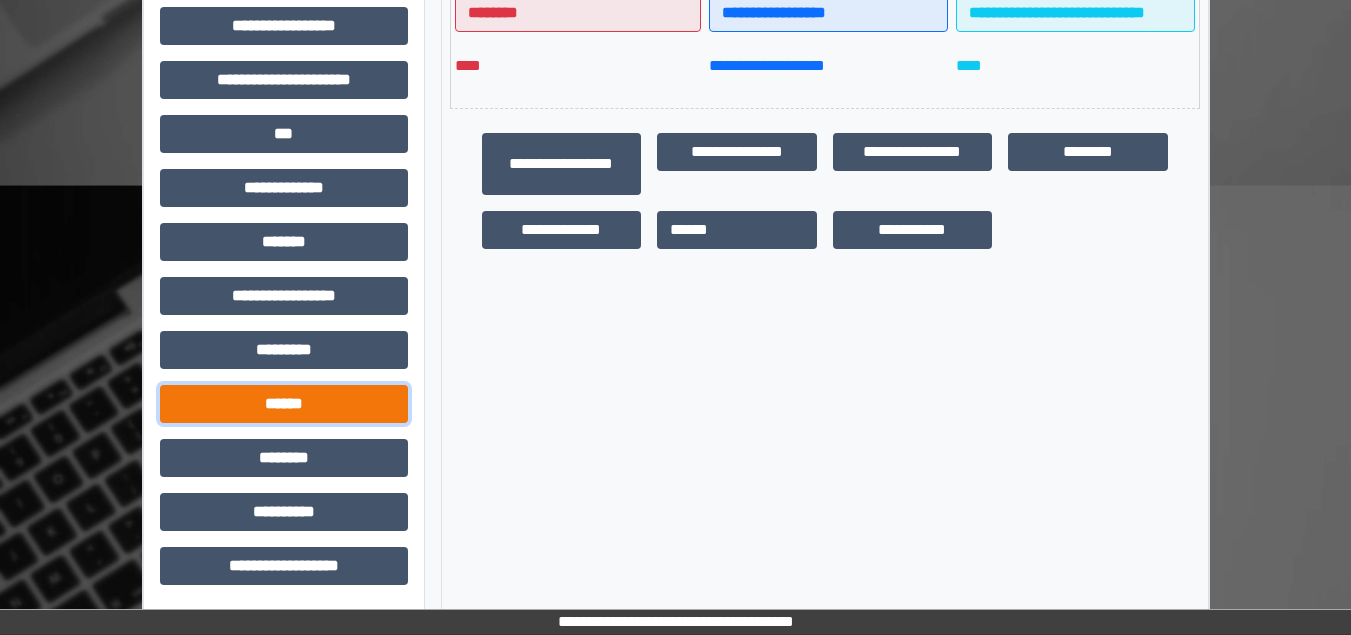 click on "******" at bounding box center [284, 404] 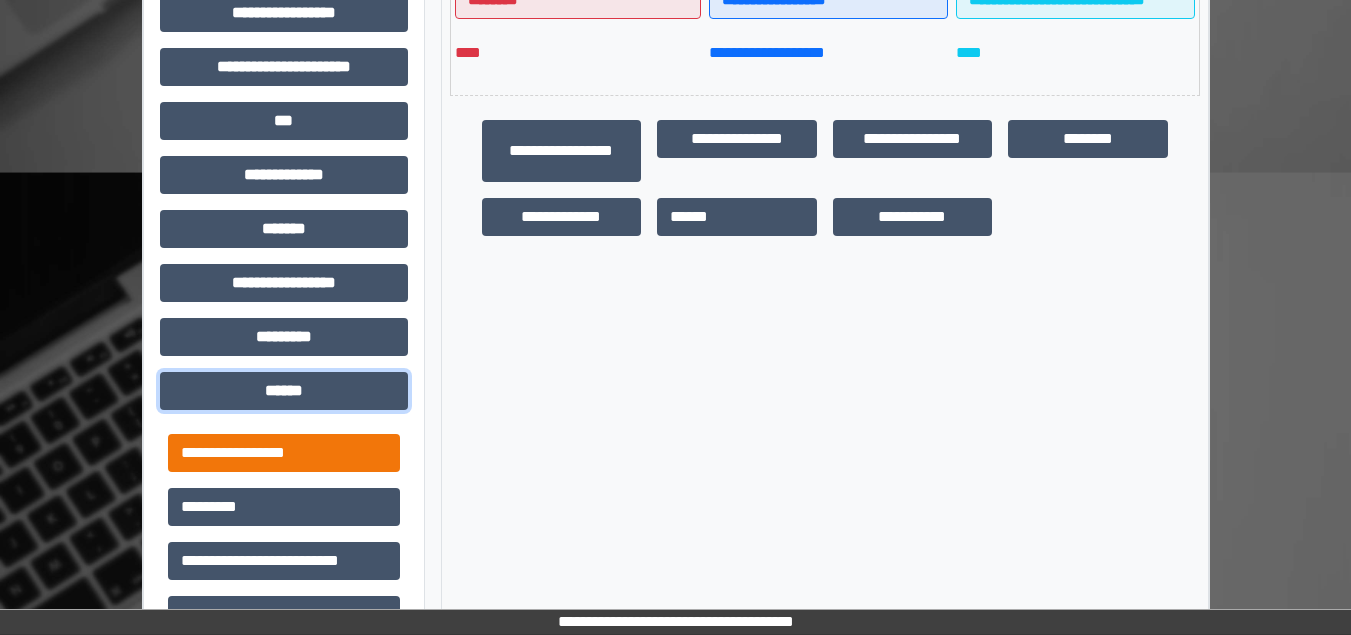 scroll, scrollTop: 763, scrollLeft: 0, axis: vertical 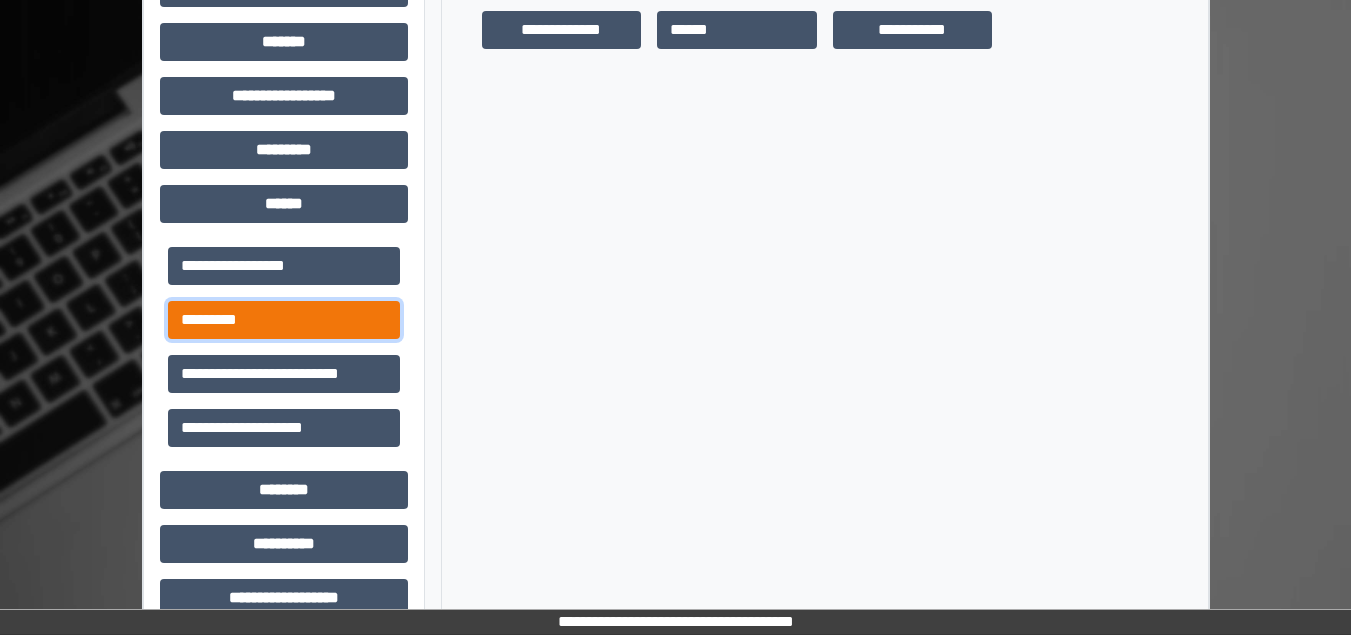 click on "*********" at bounding box center [284, 320] 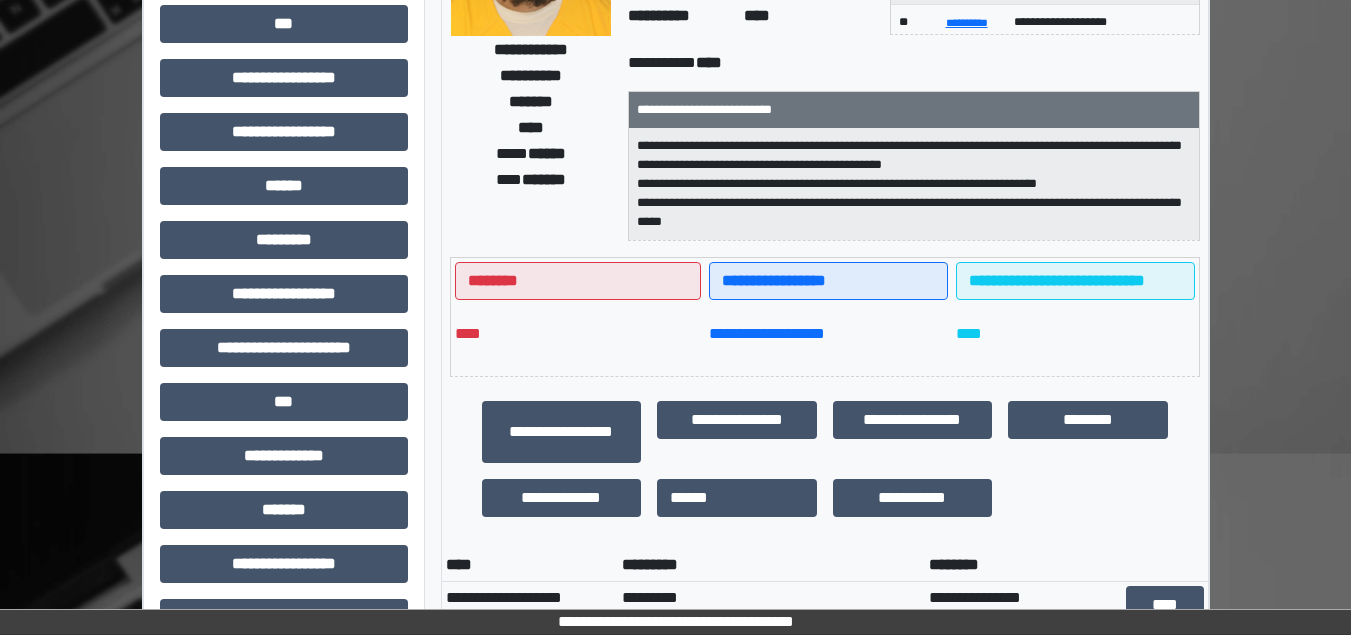 scroll, scrollTop: 795, scrollLeft: 0, axis: vertical 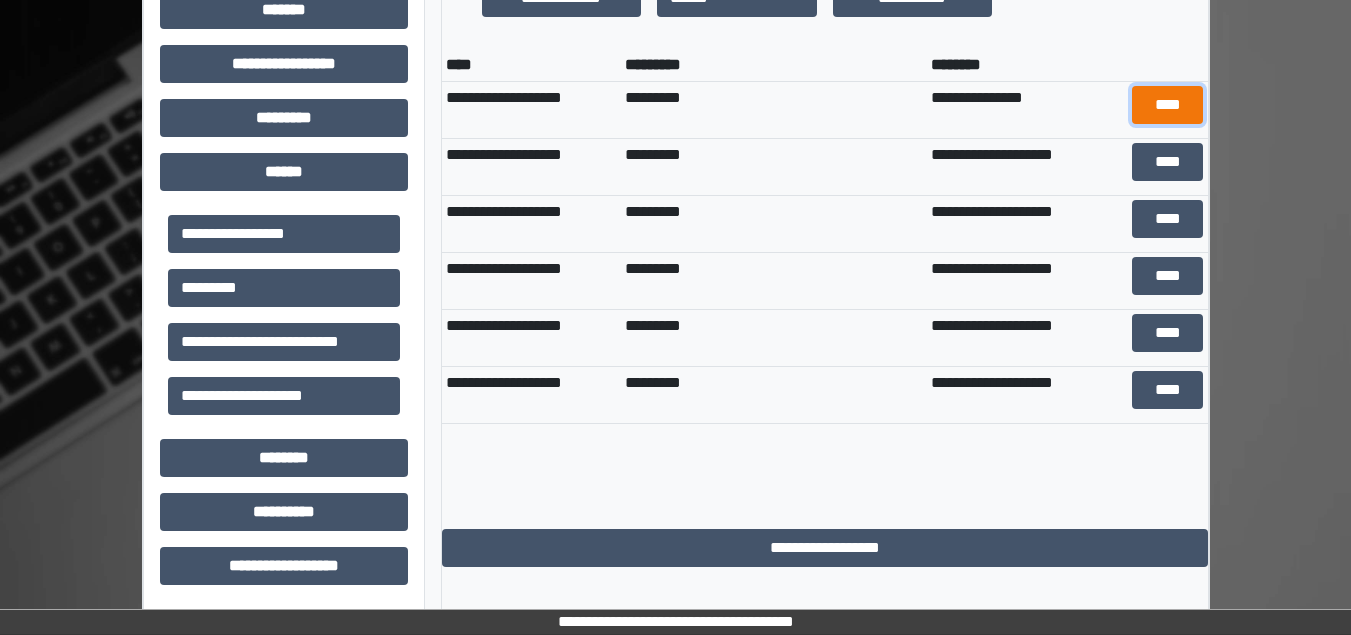 click on "****" at bounding box center [1167, 105] 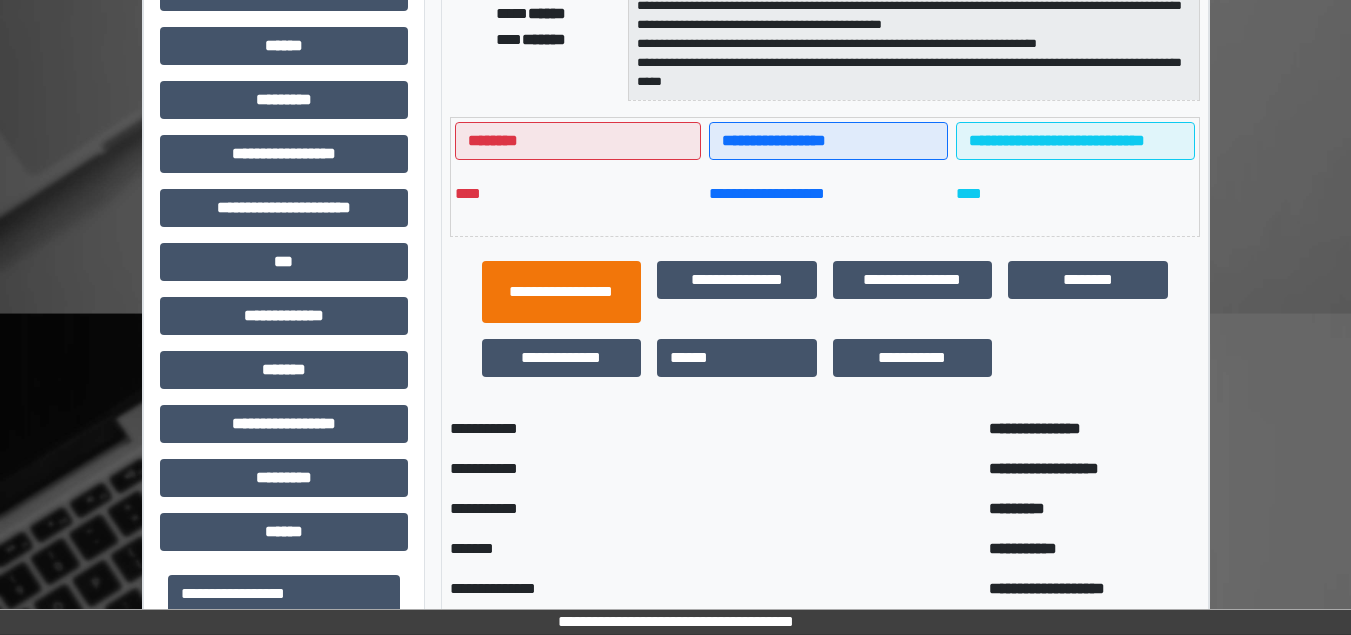 scroll, scrollTop: 934, scrollLeft: 0, axis: vertical 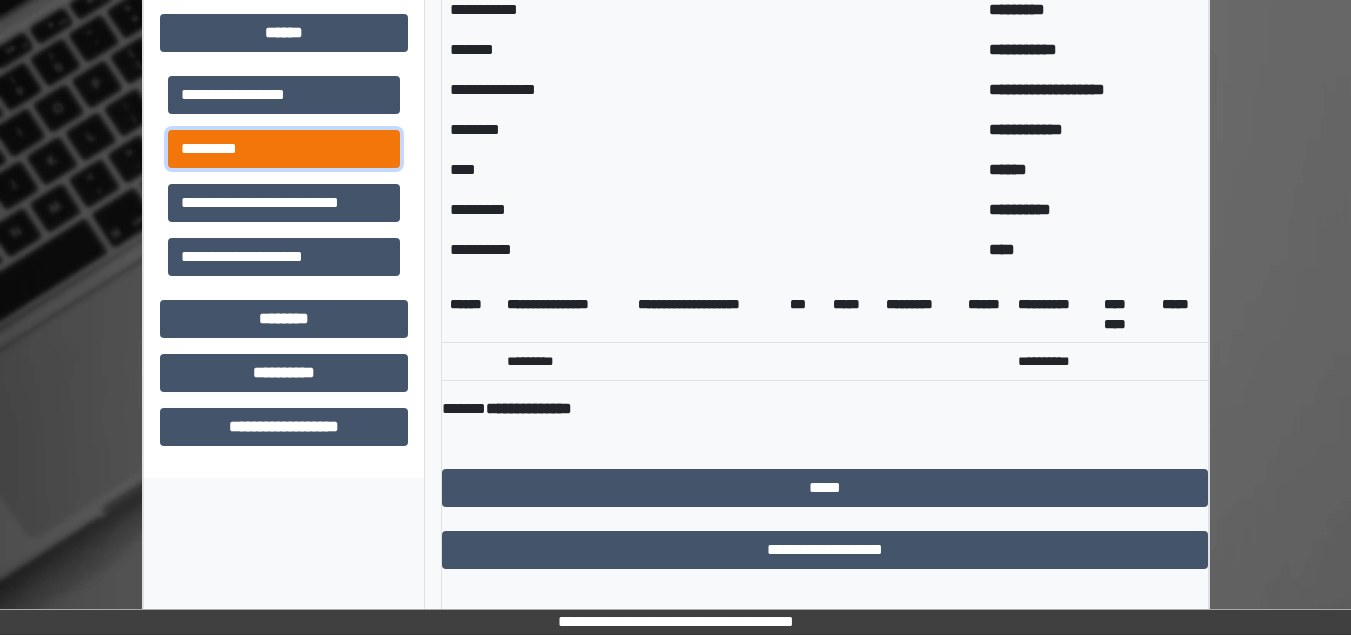 click on "*********" at bounding box center (284, 149) 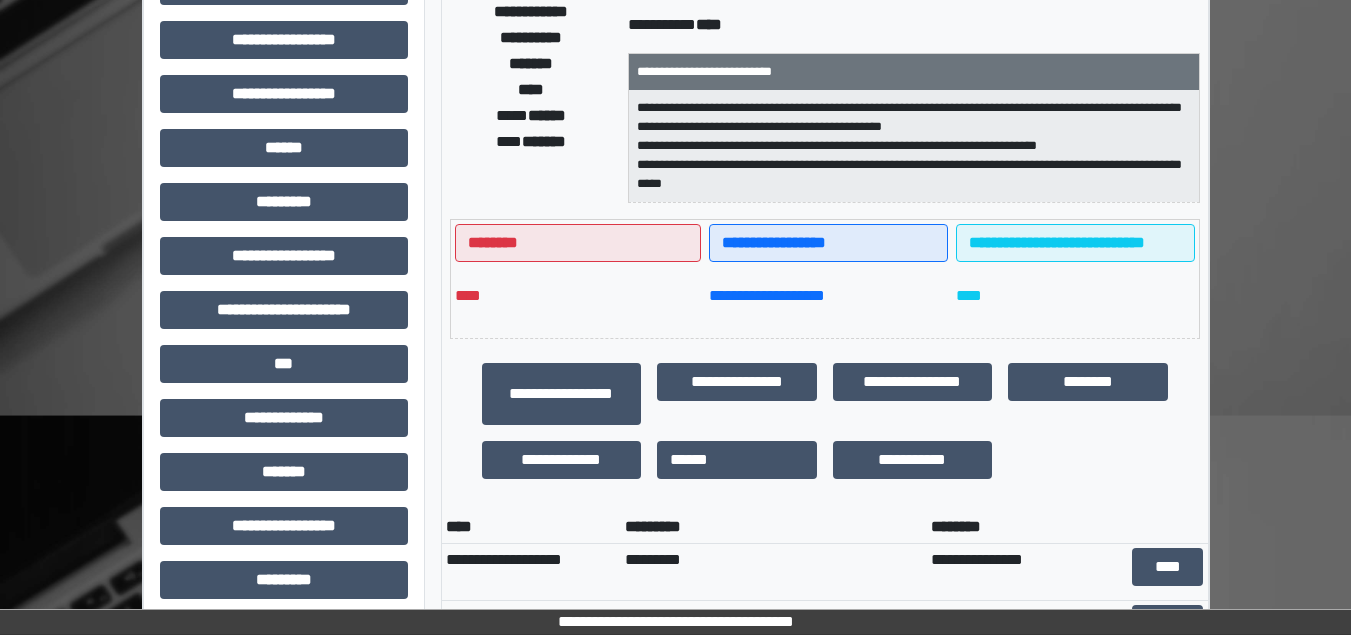 scroll, scrollTop: 795, scrollLeft: 0, axis: vertical 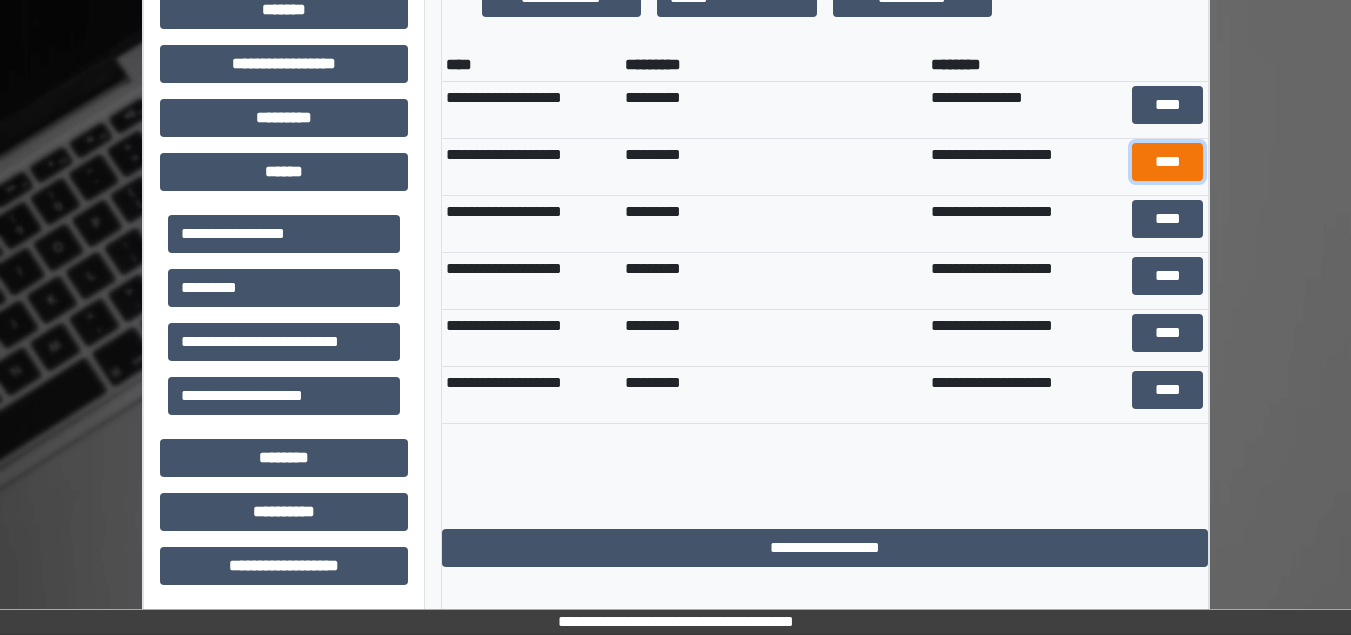click on "****" at bounding box center (1167, 162) 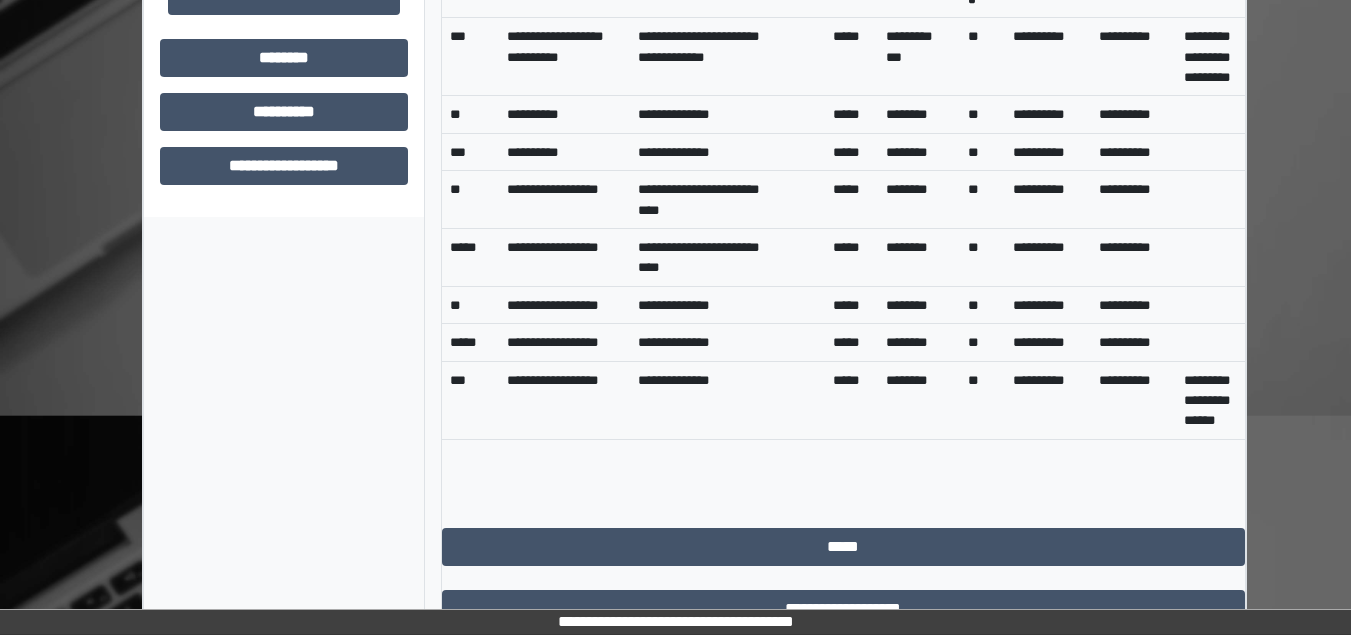 scroll, scrollTop: 1335, scrollLeft: 0, axis: vertical 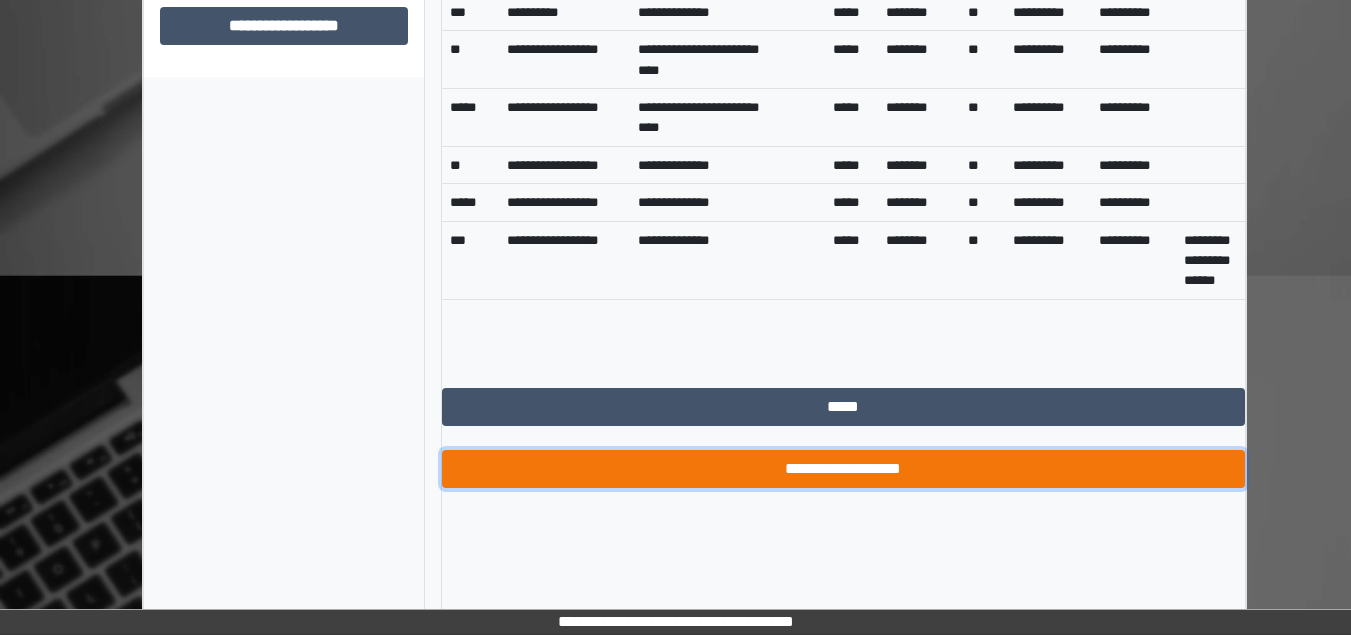 click on "**********" at bounding box center (844, 469) 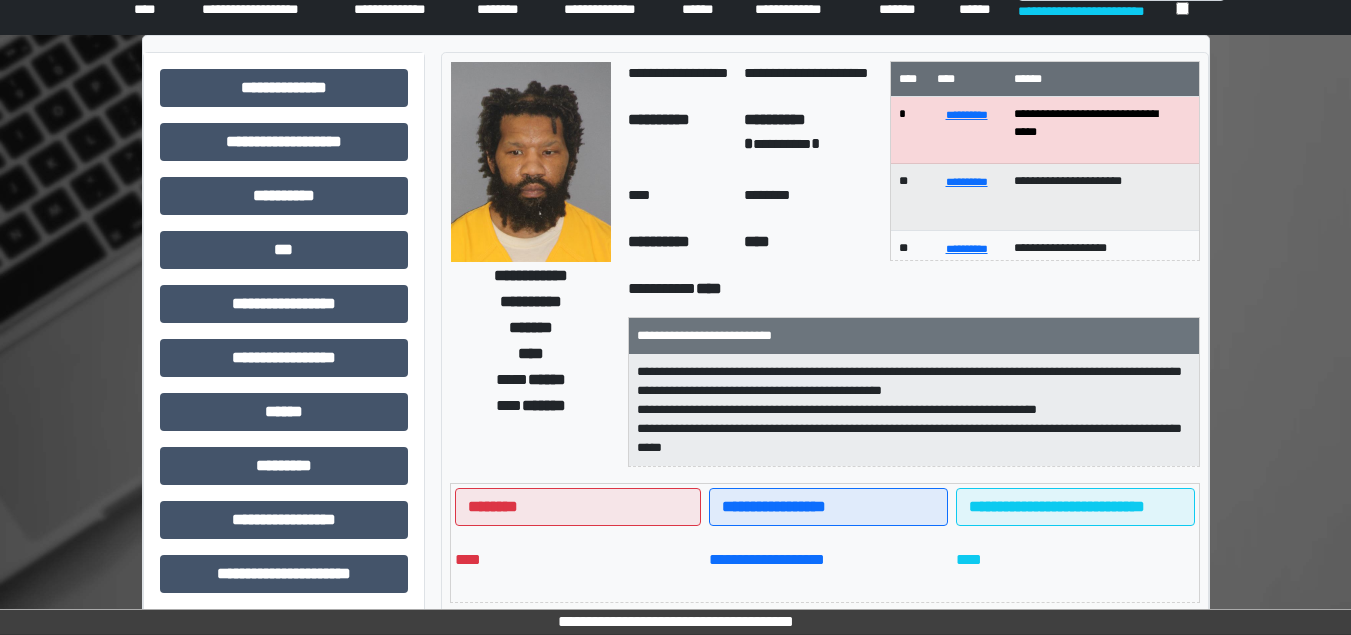 scroll, scrollTop: 0, scrollLeft: 0, axis: both 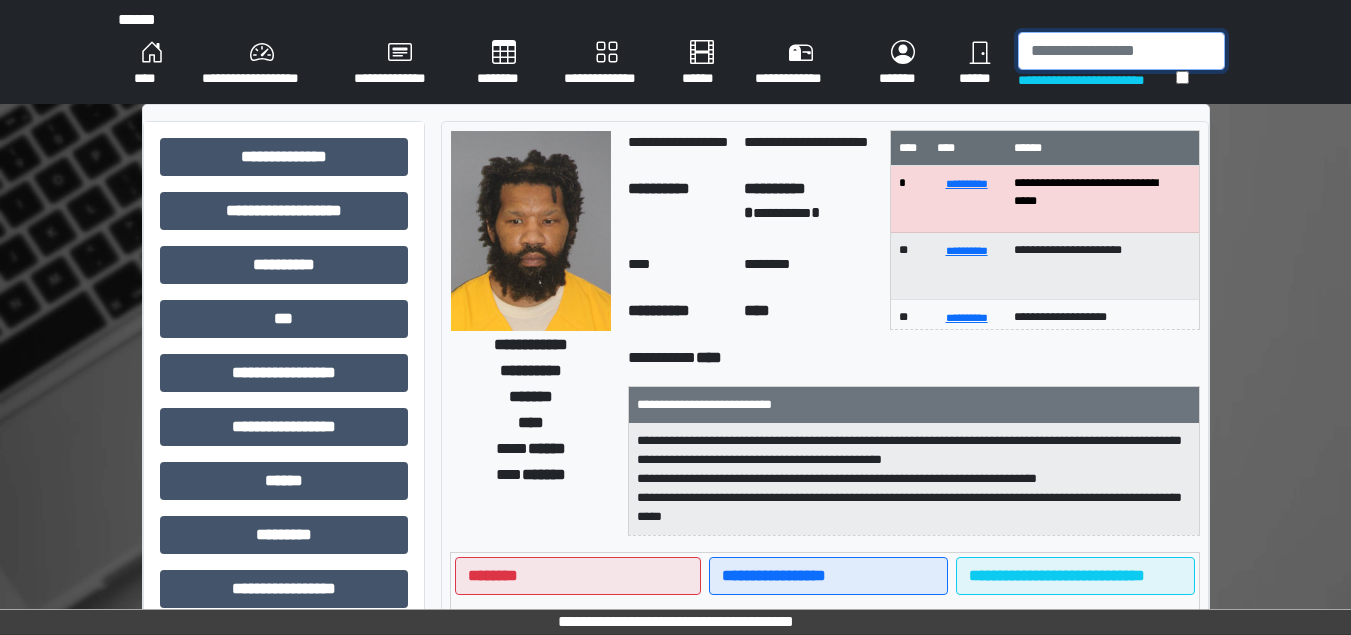 click at bounding box center [1121, 51] 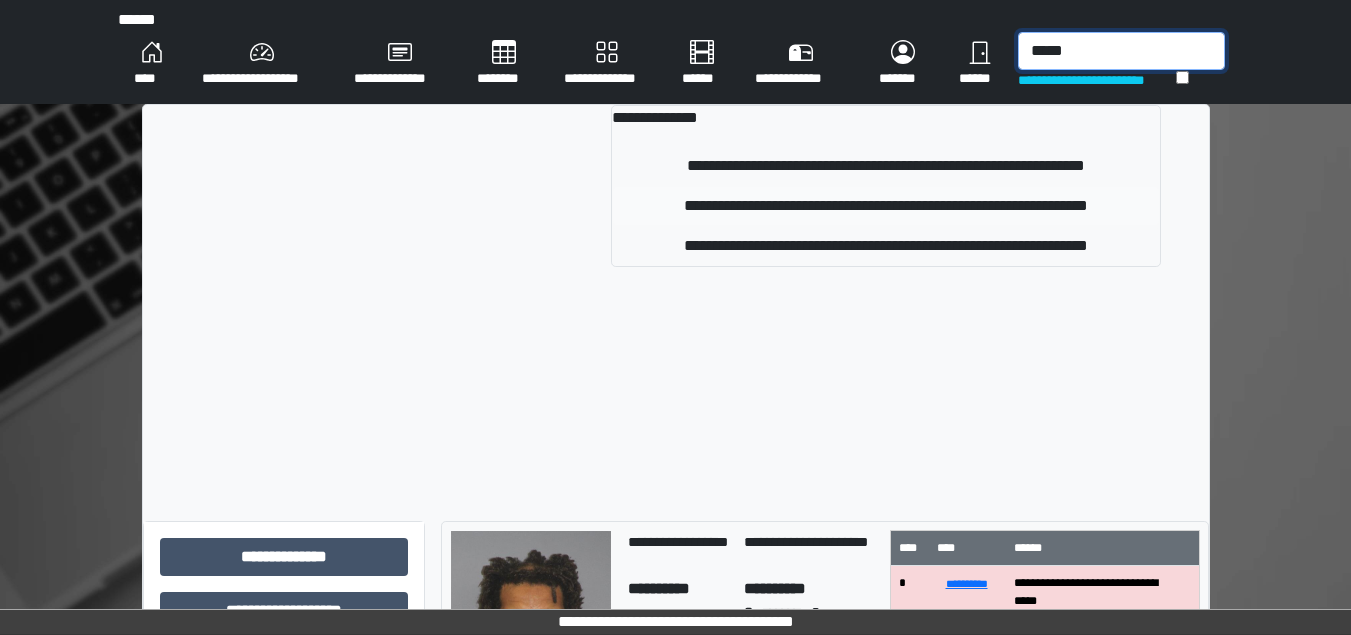 type on "*****" 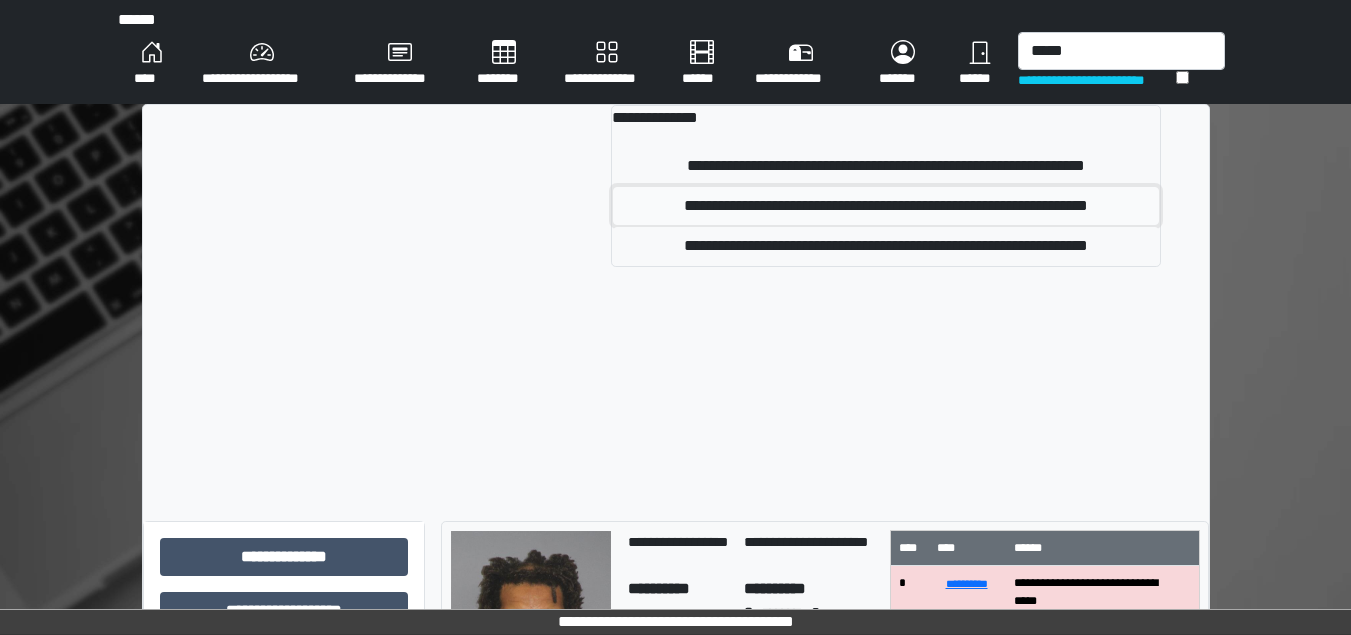 click on "**********" at bounding box center (886, 206) 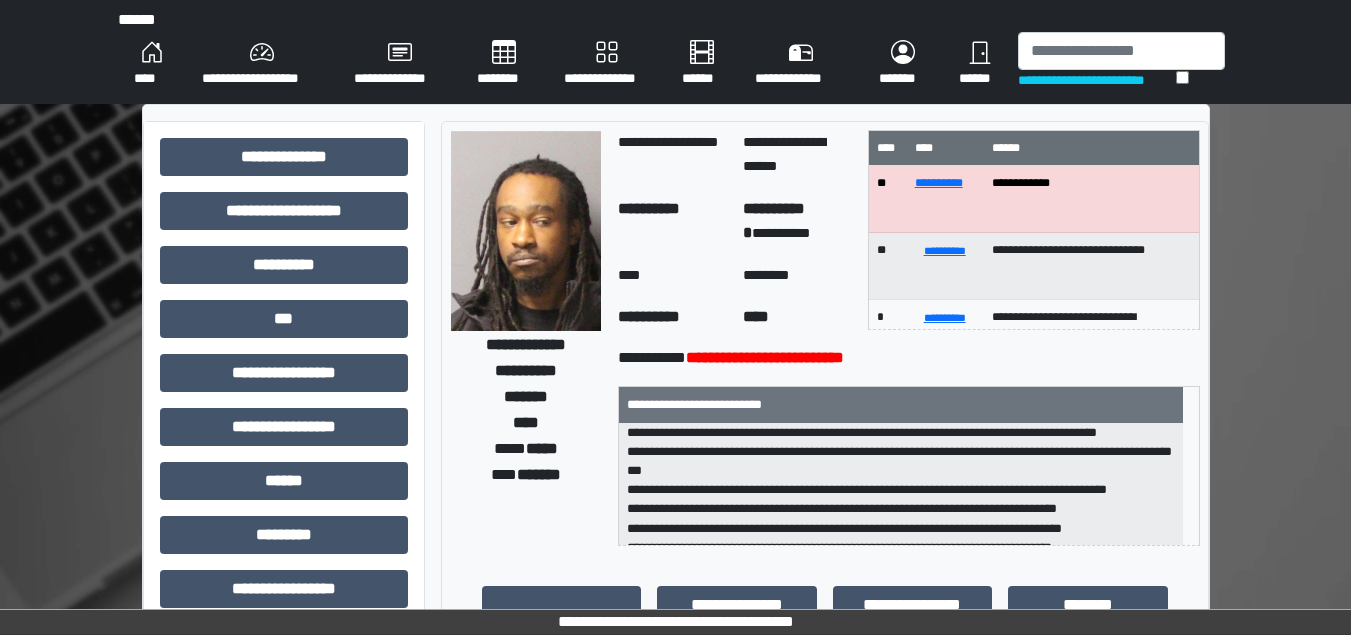 scroll, scrollTop: 0, scrollLeft: 0, axis: both 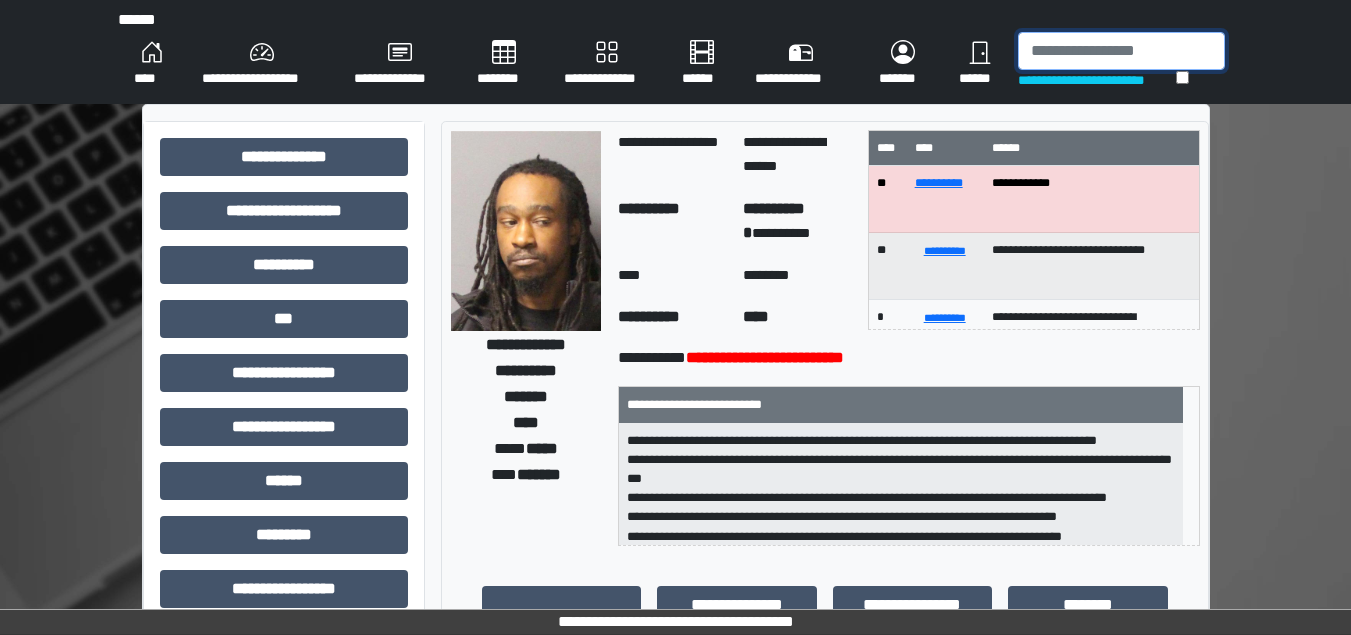 click at bounding box center [1121, 51] 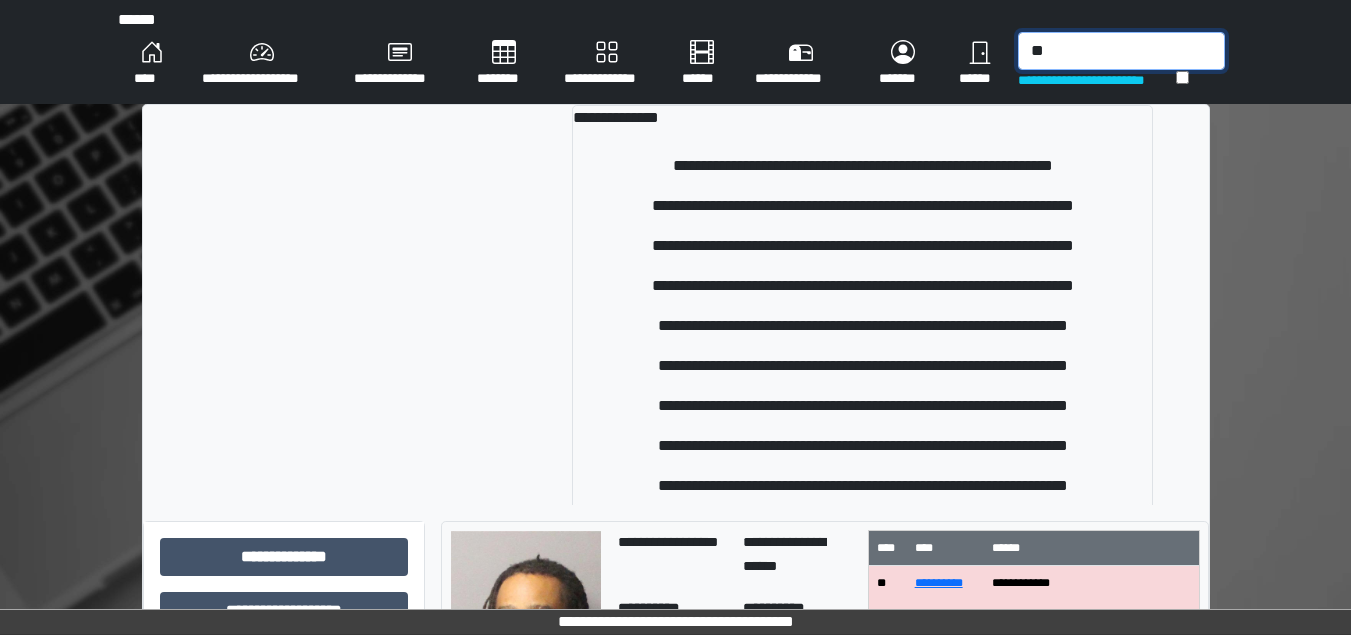 type on "*" 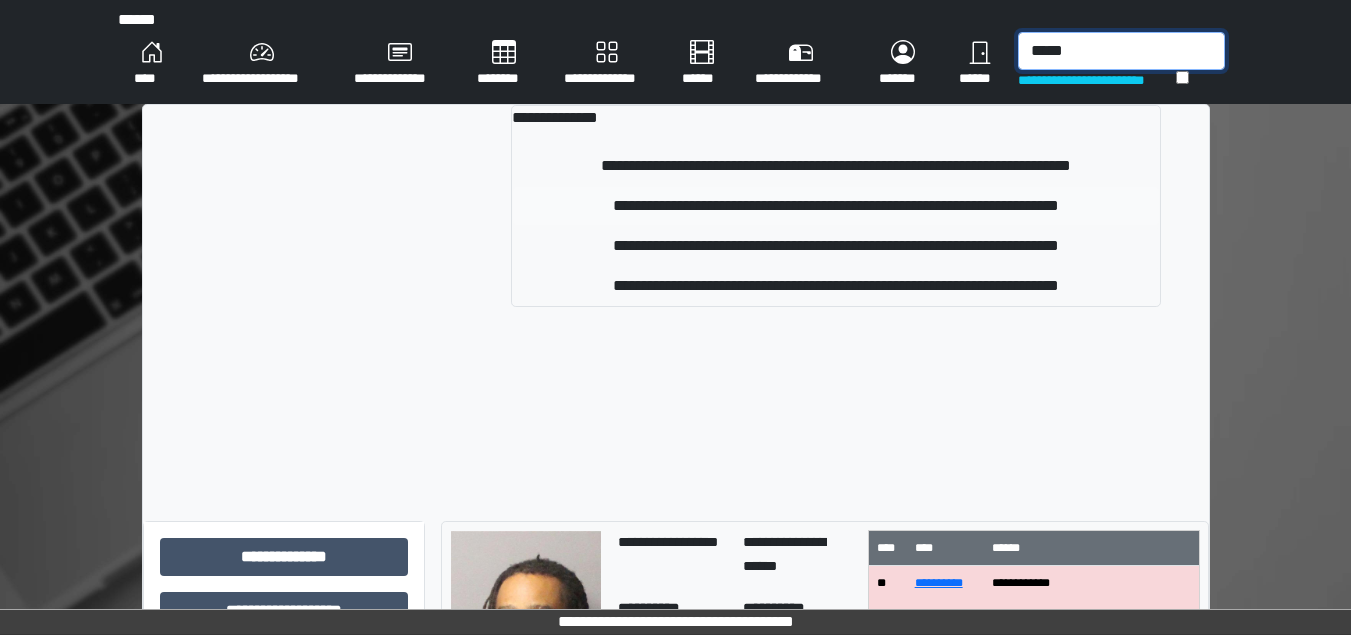 type on "*****" 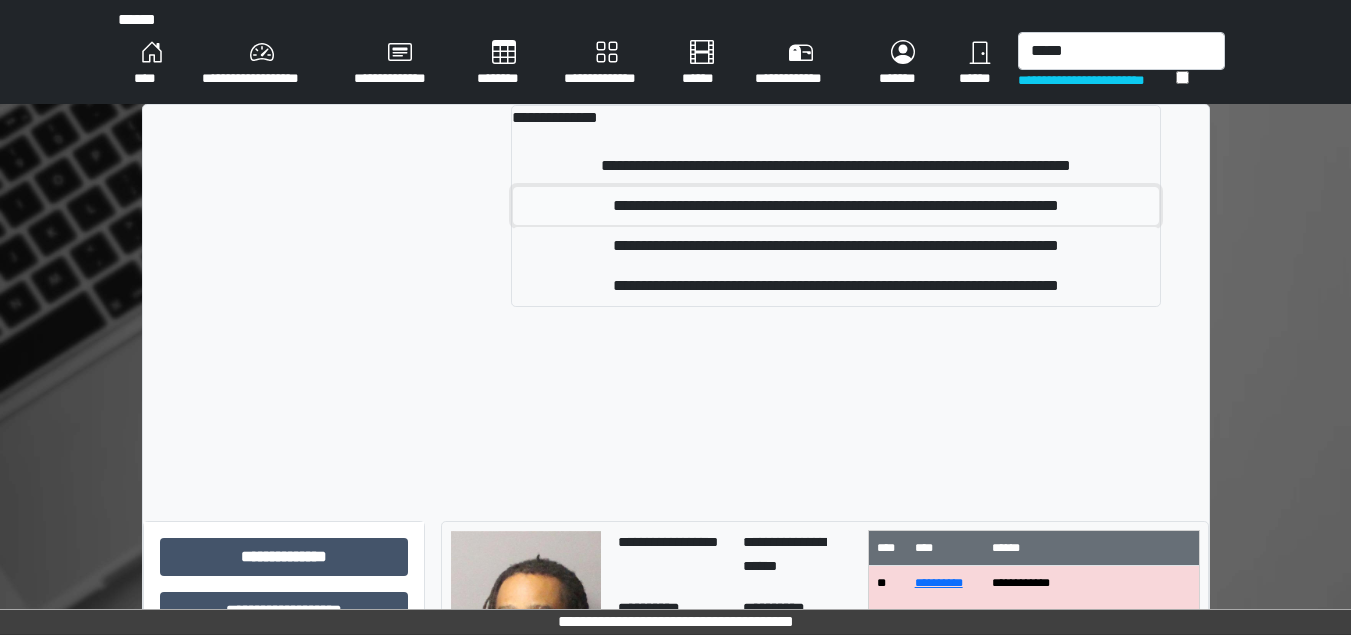 click on "**********" at bounding box center (835, 206) 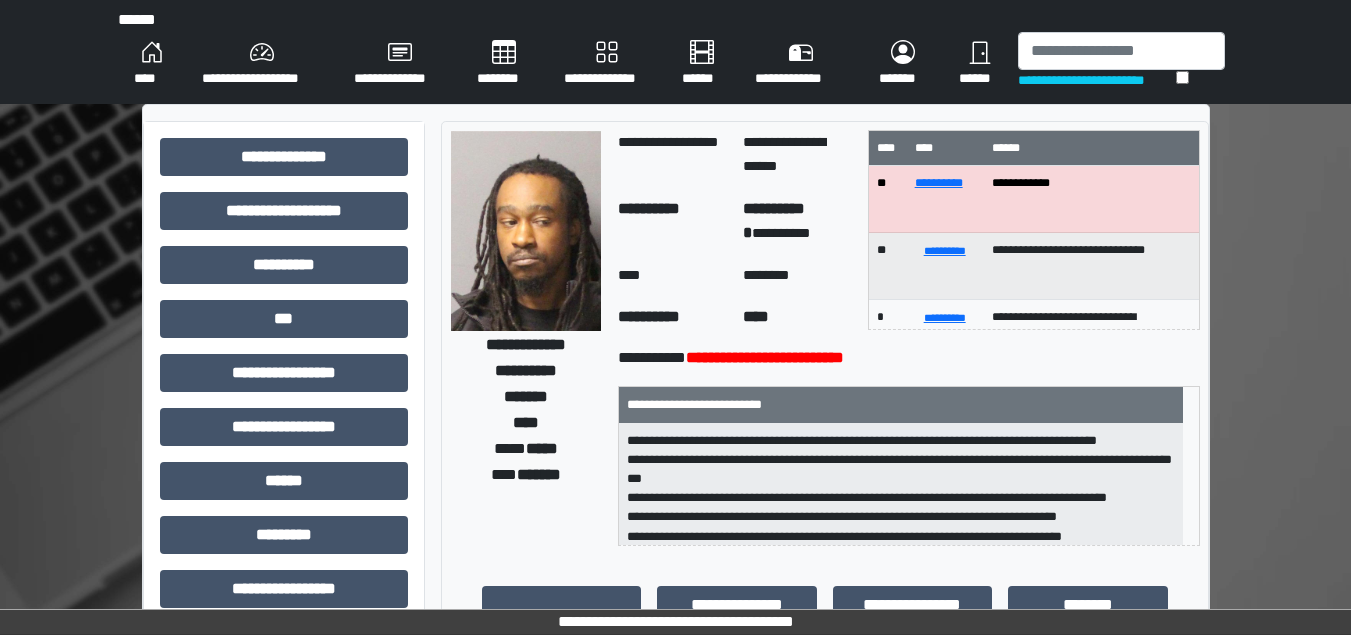 click on "**********" at bounding box center [774, 208] 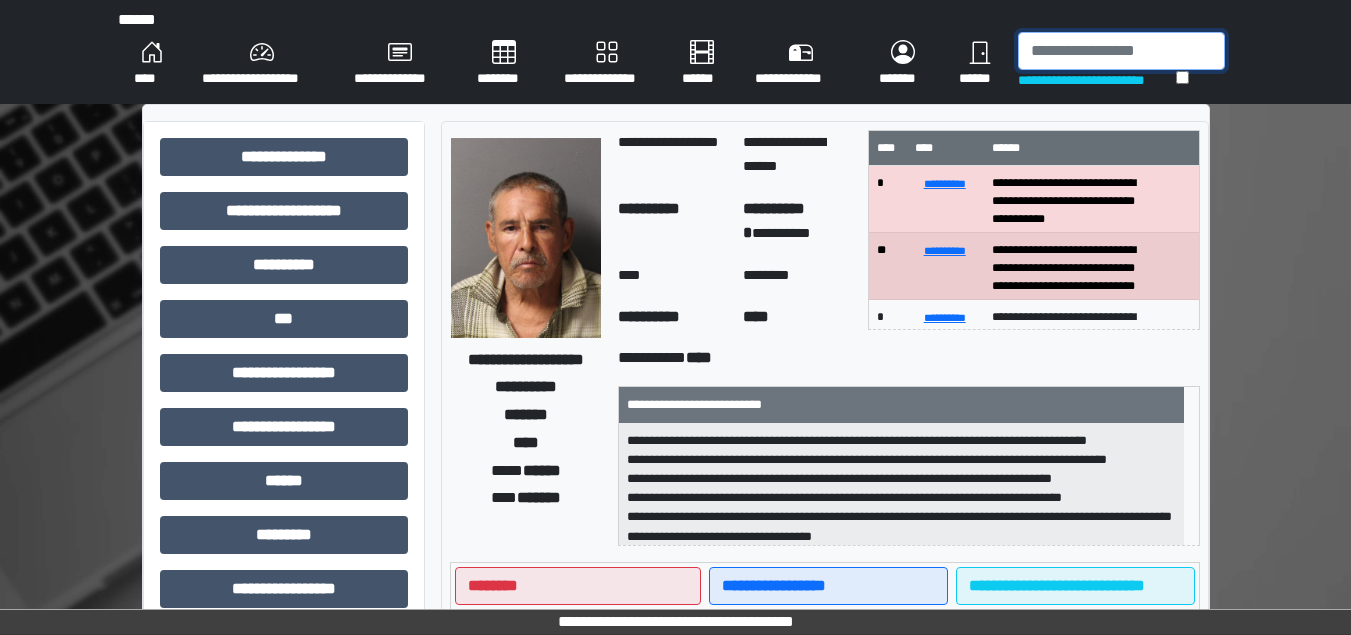 click at bounding box center [1121, 51] 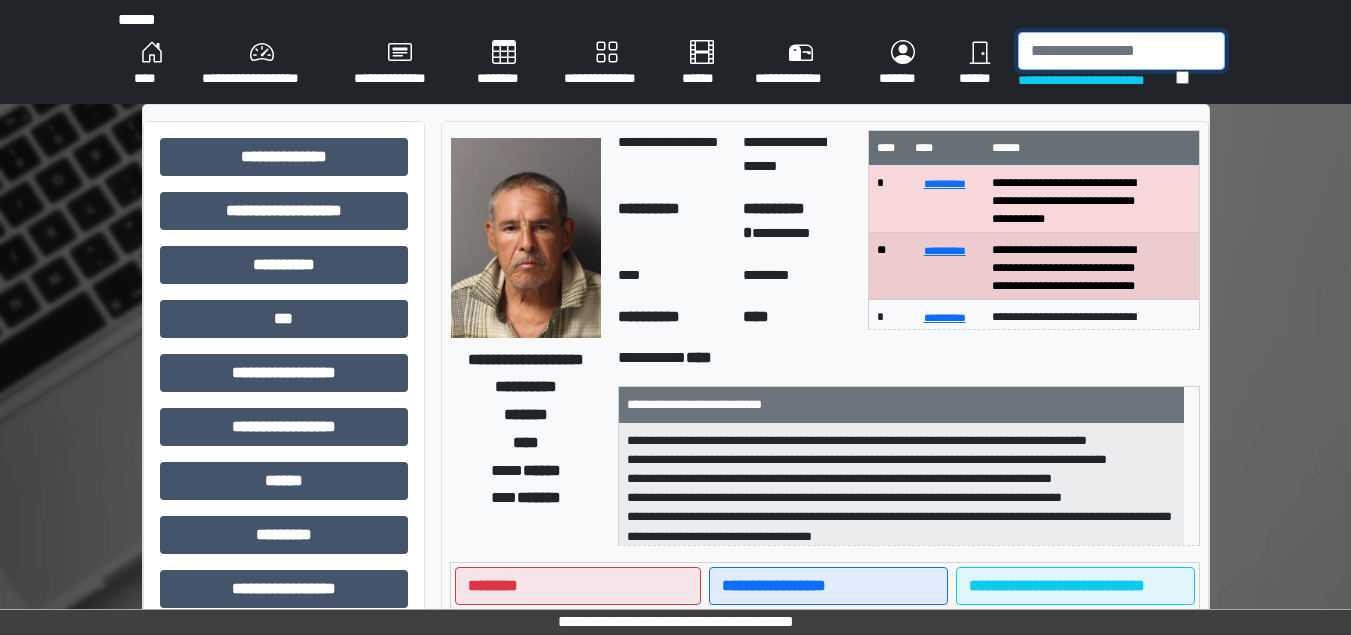 click at bounding box center [1121, 51] 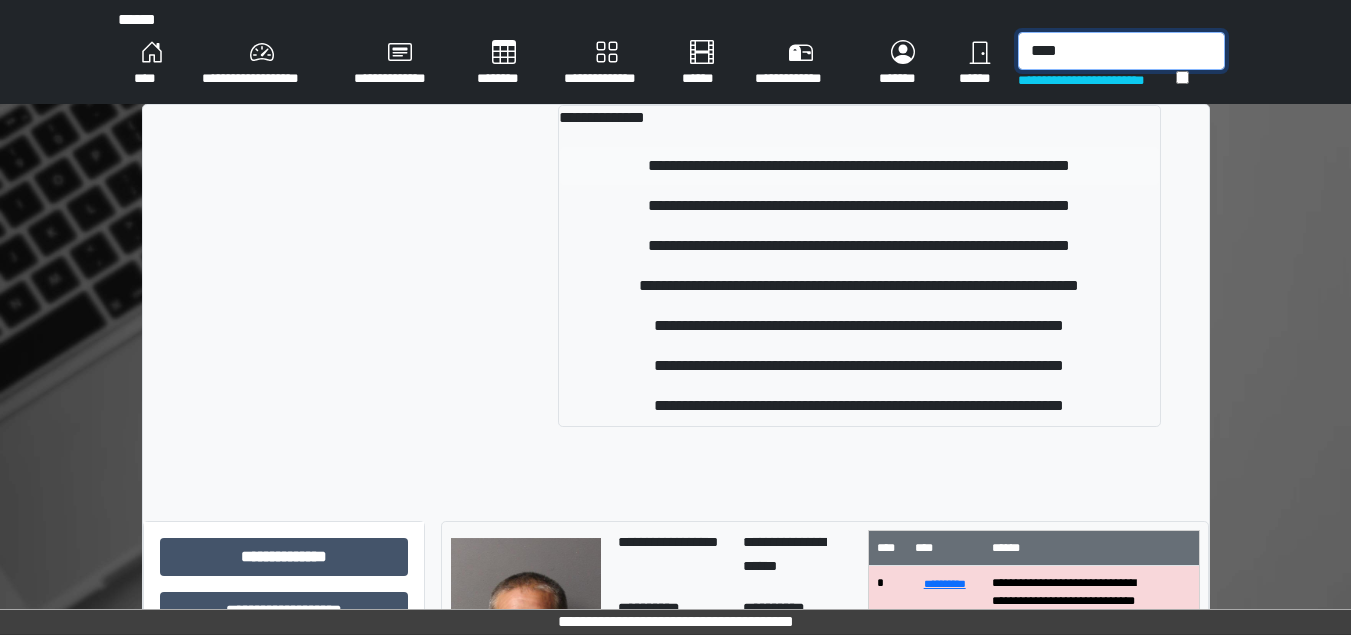 type on "****" 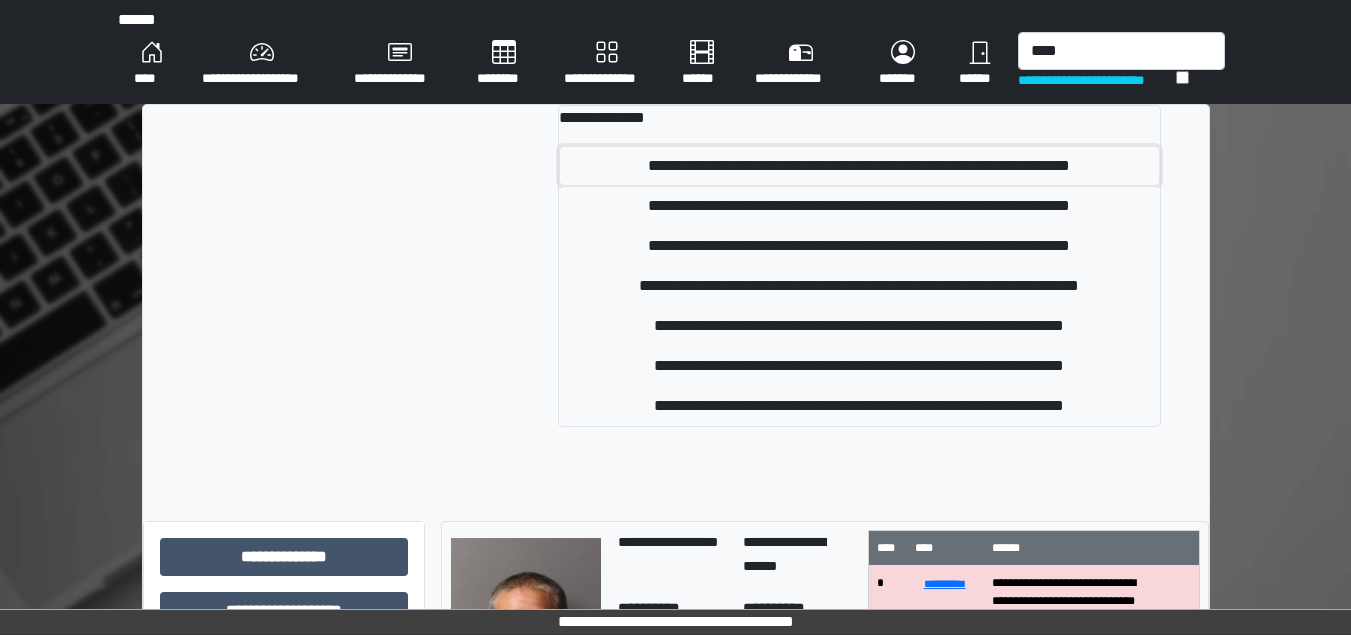 click on "**********" at bounding box center (859, 166) 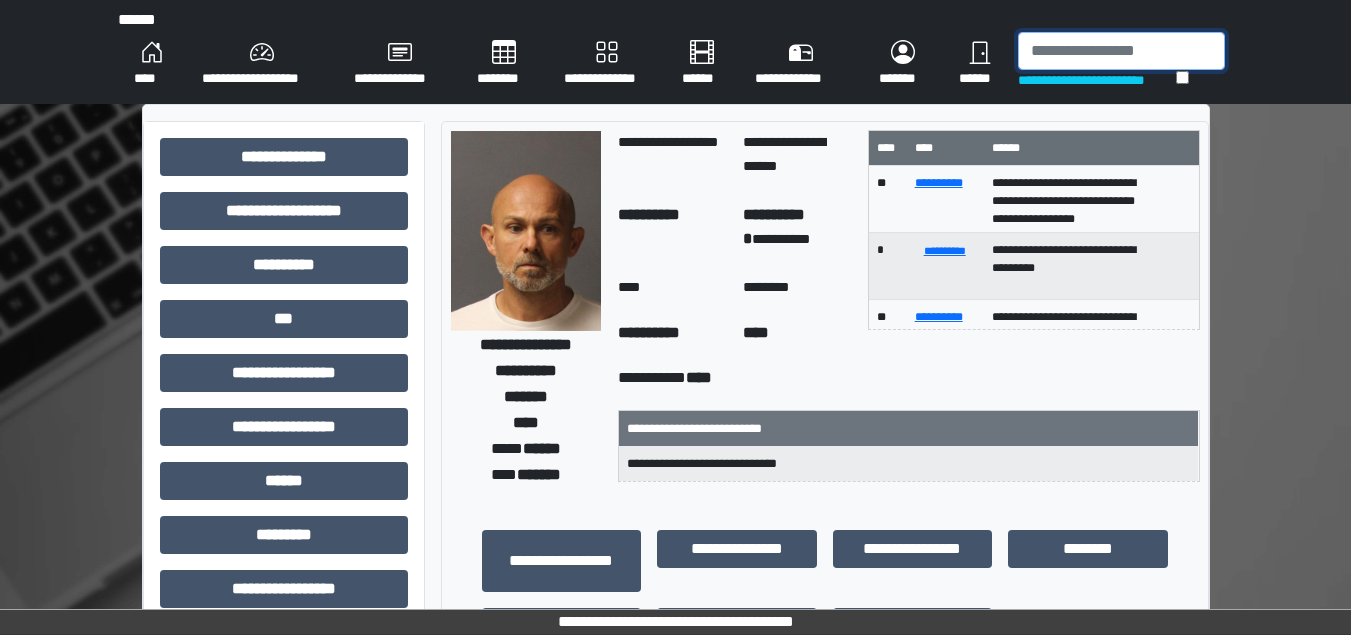 click at bounding box center (1121, 51) 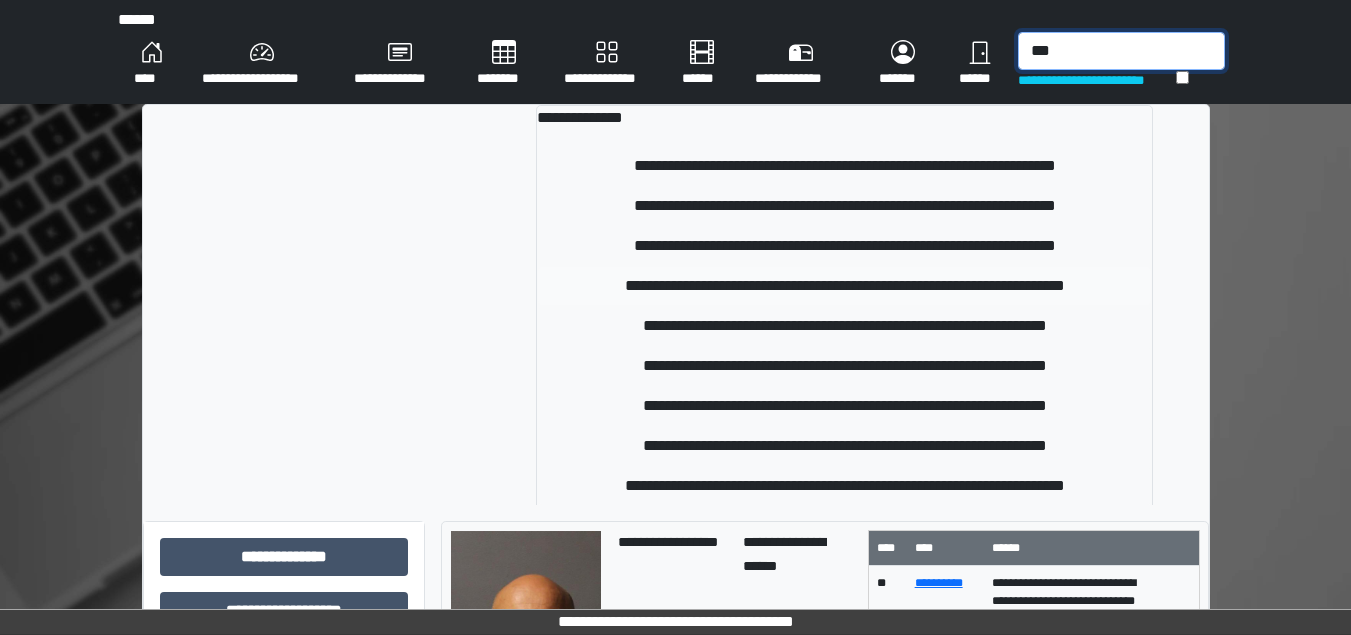 type on "***" 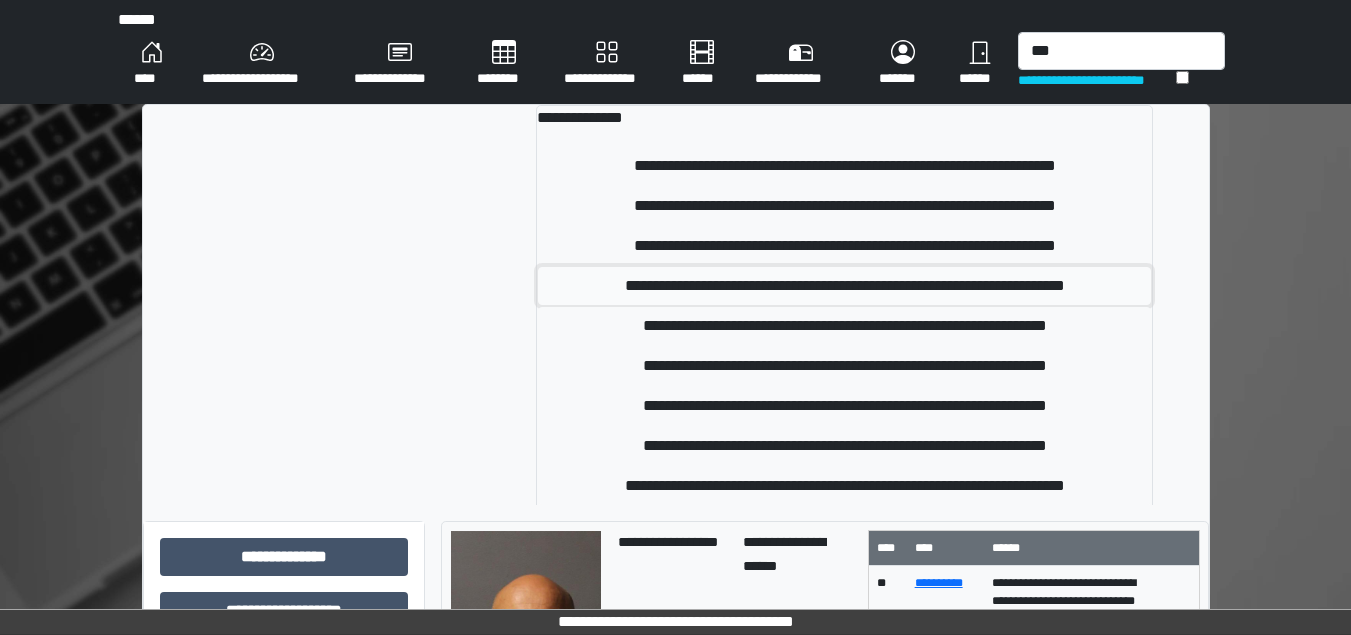 click on "**********" at bounding box center [844, 286] 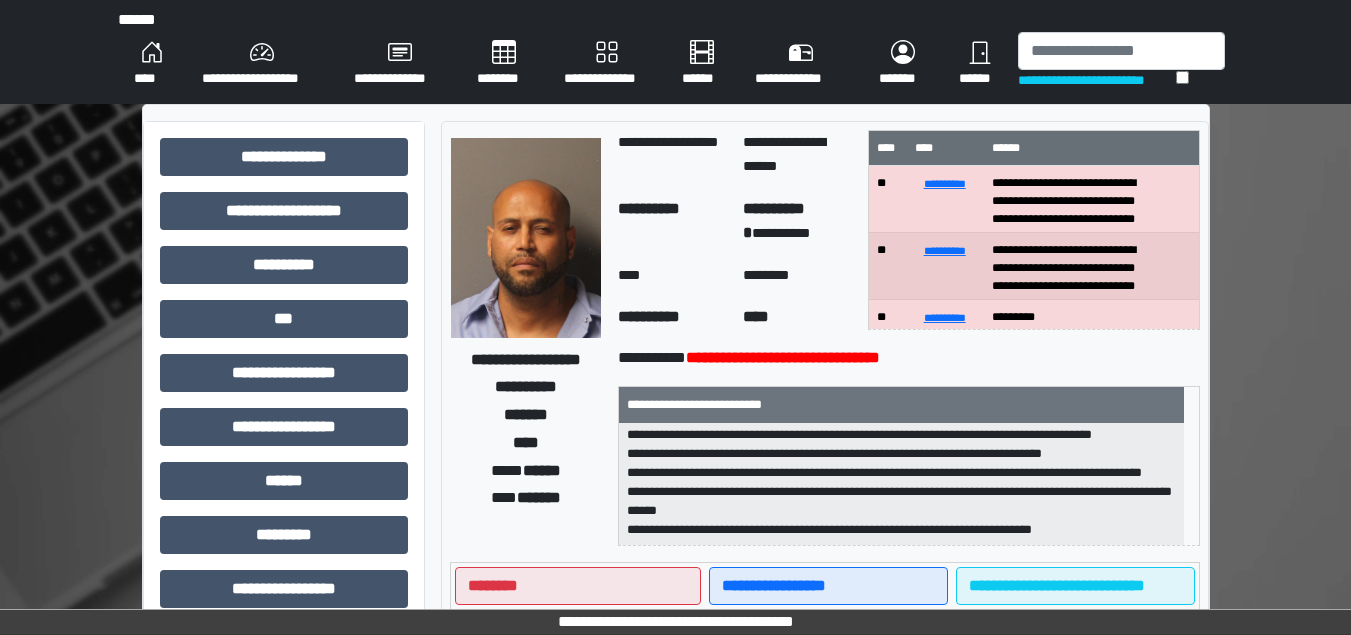 scroll, scrollTop: 121, scrollLeft: 0, axis: vertical 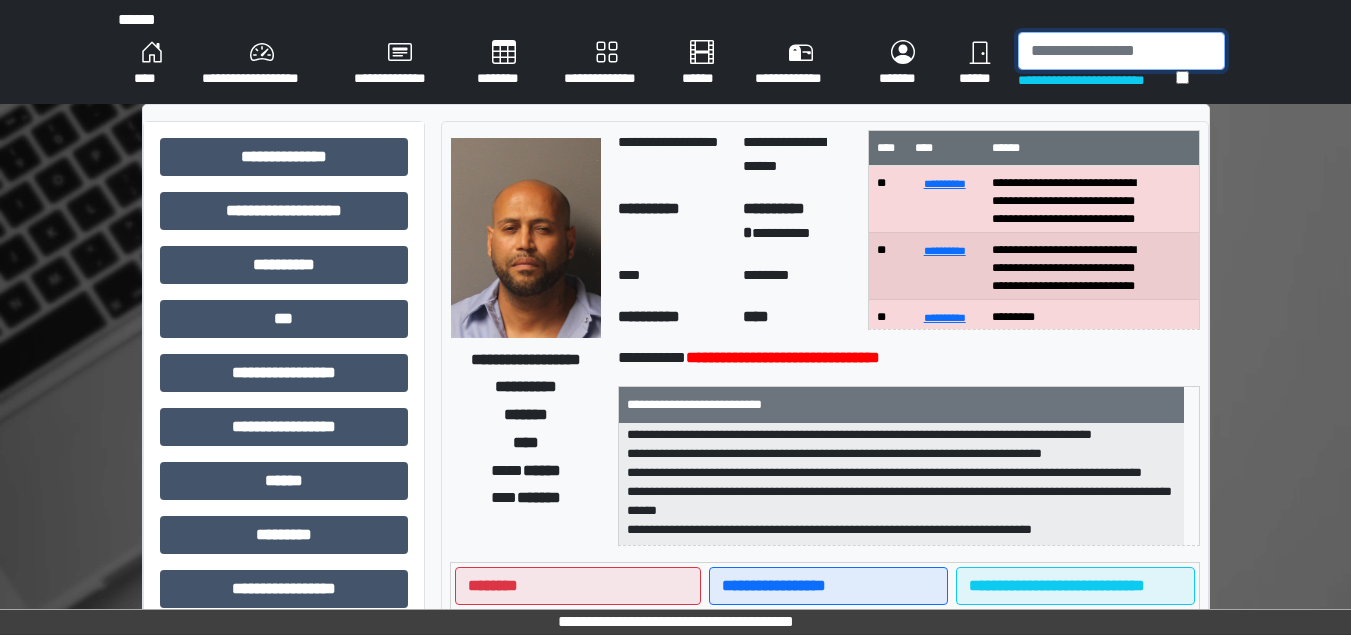click at bounding box center [1121, 51] 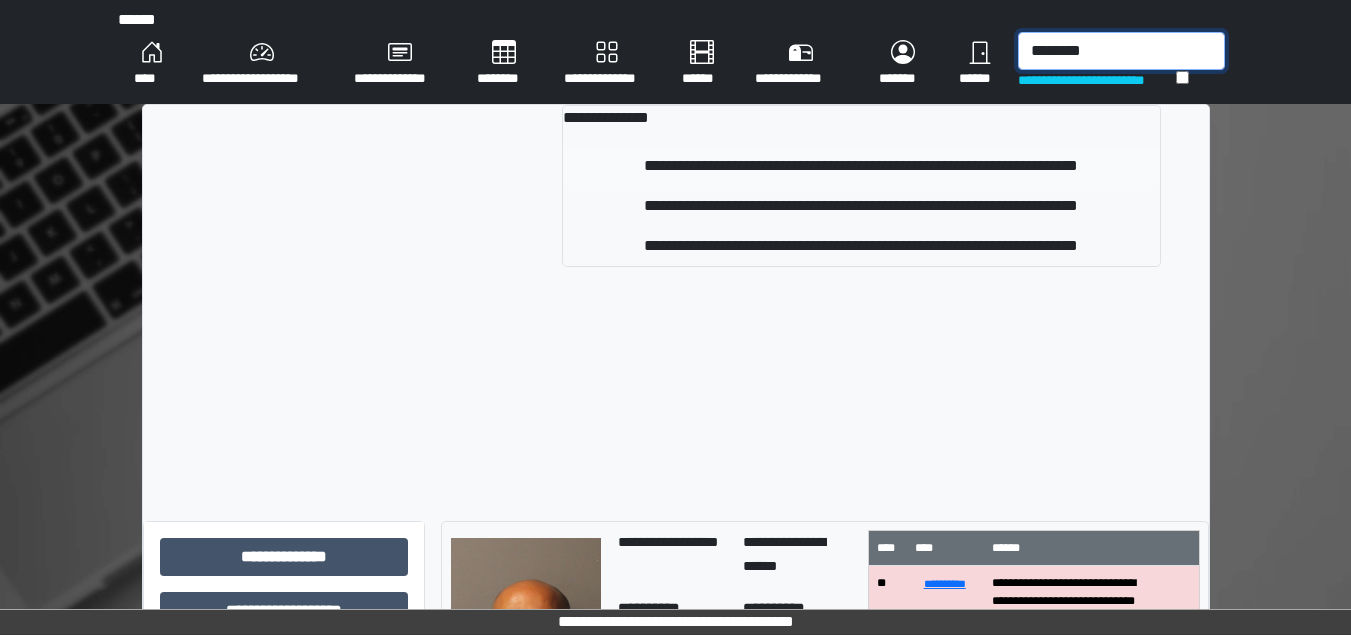 type on "********" 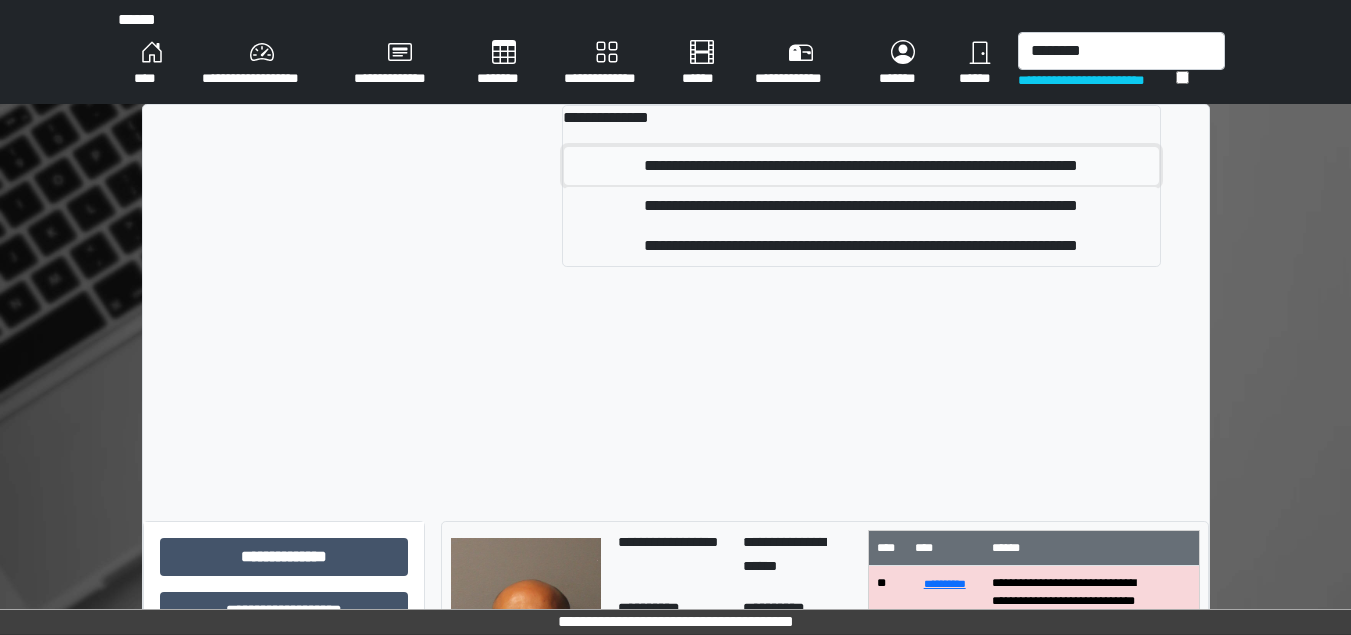 click on "**********" at bounding box center (861, 166) 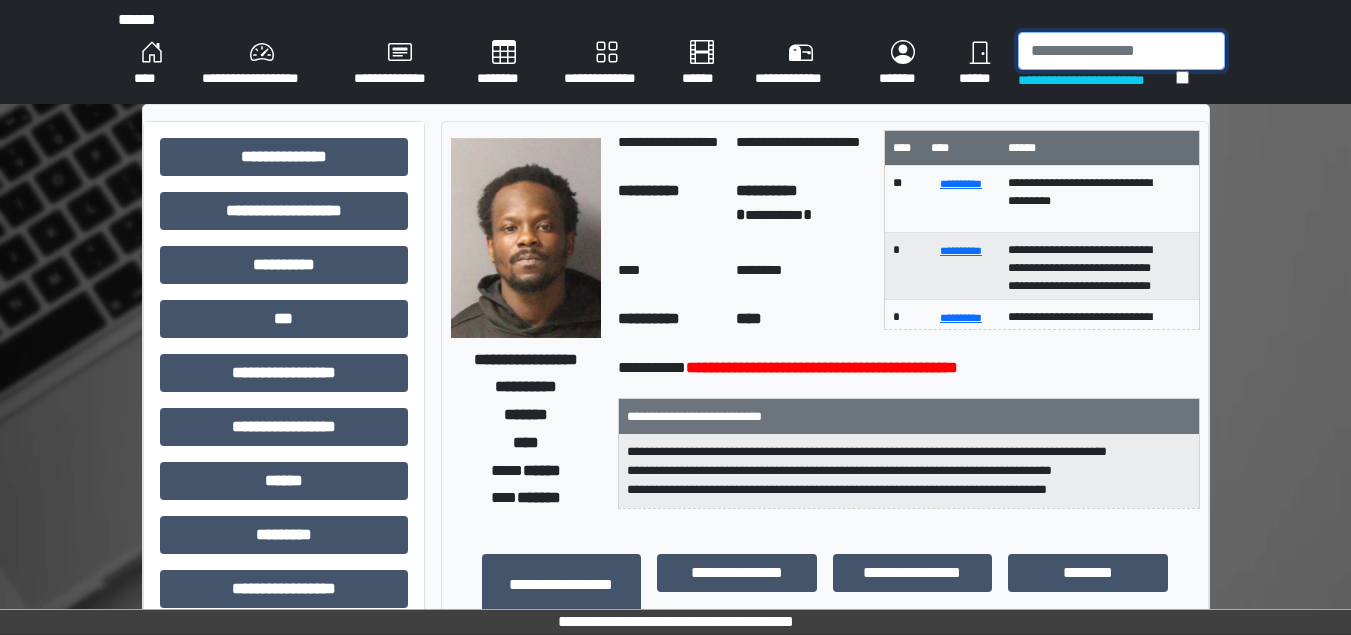 click at bounding box center (1121, 51) 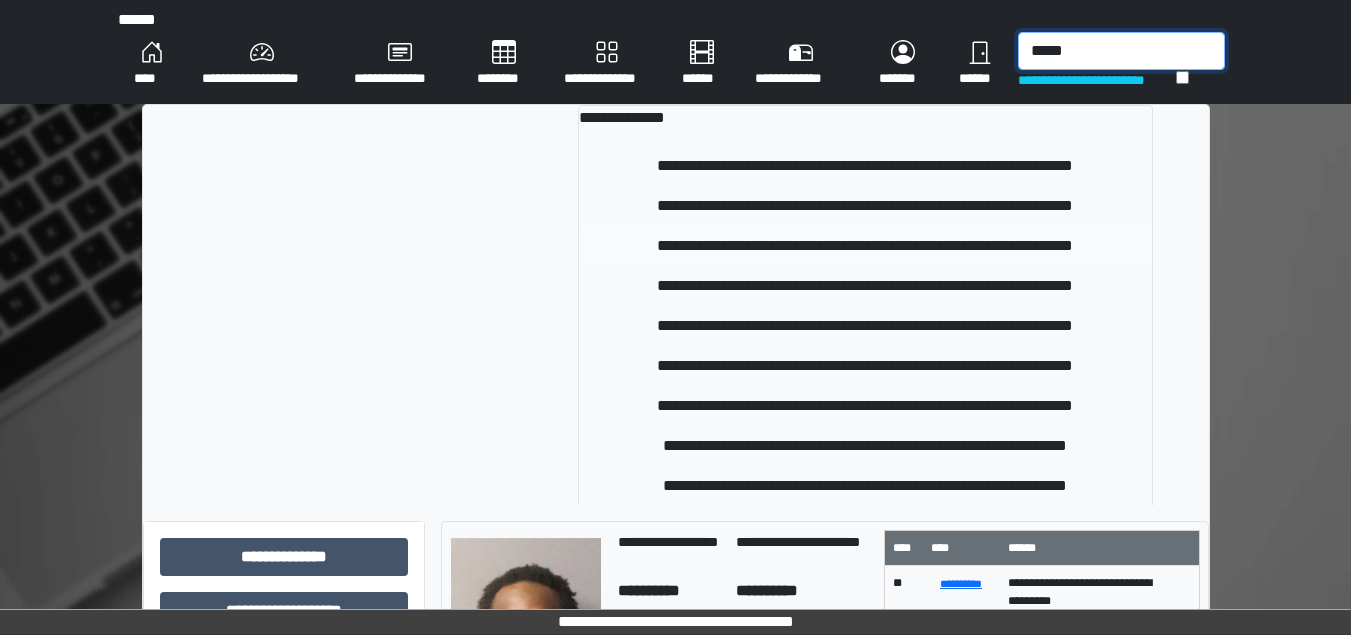 type on "*****" 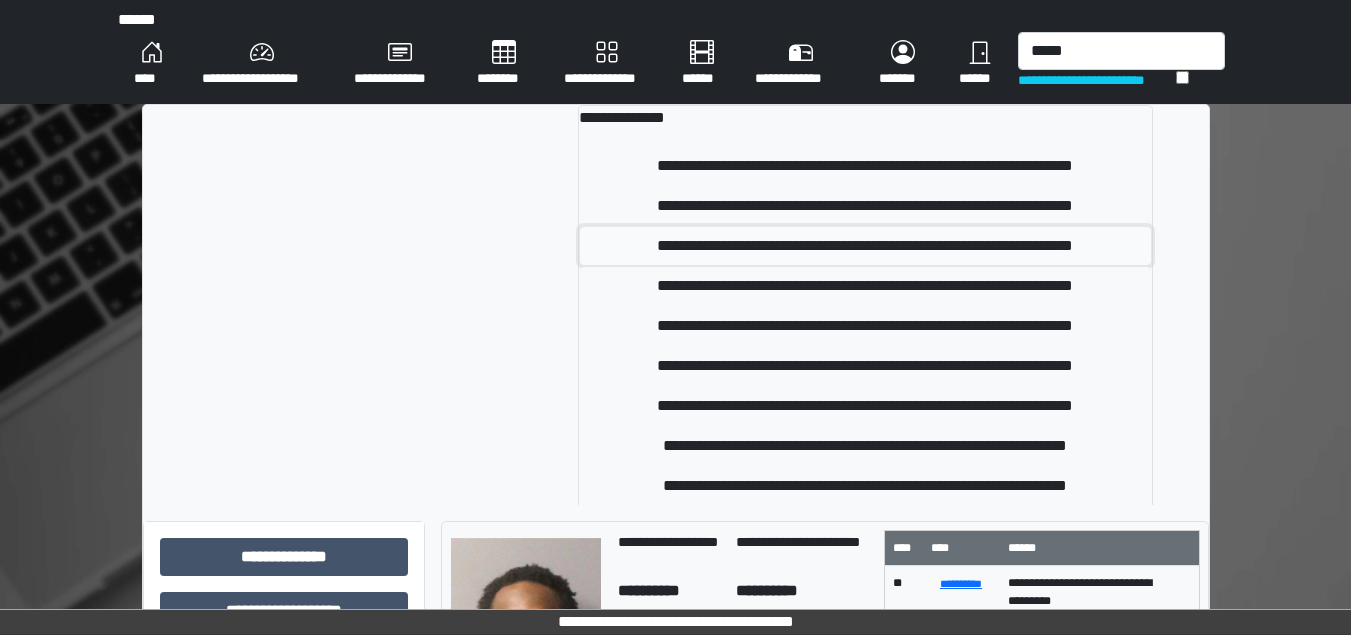 click on "**********" at bounding box center (865, 246) 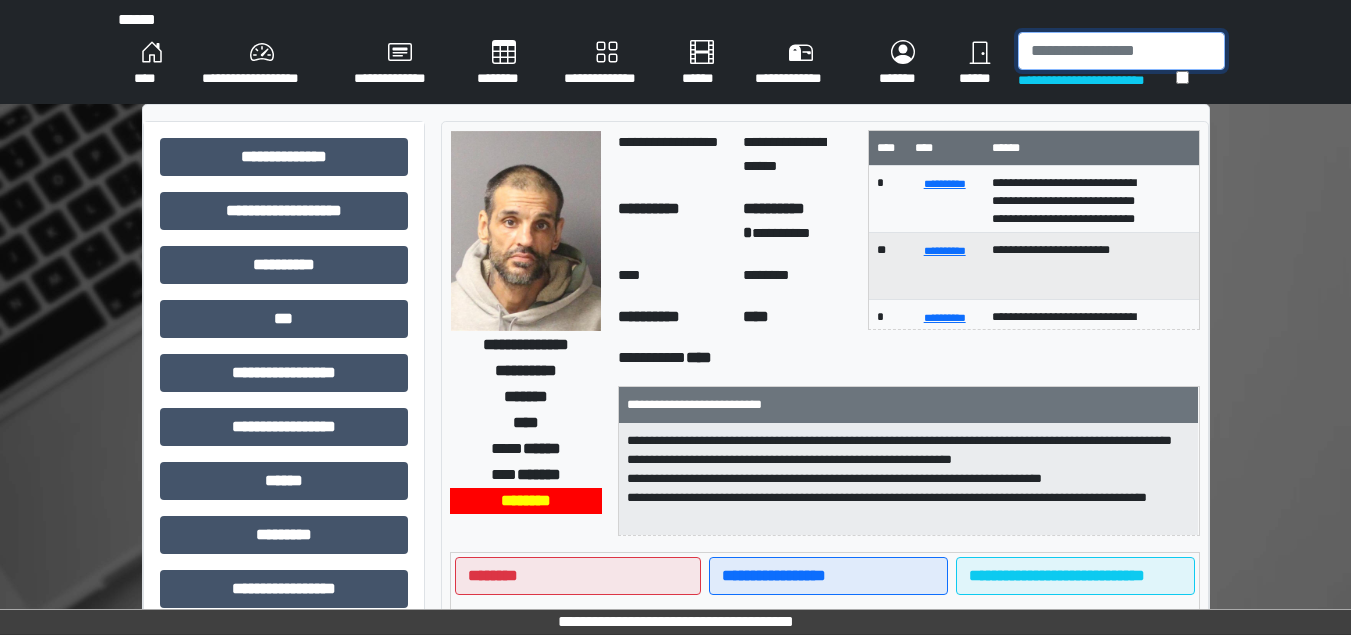 click at bounding box center [1121, 51] 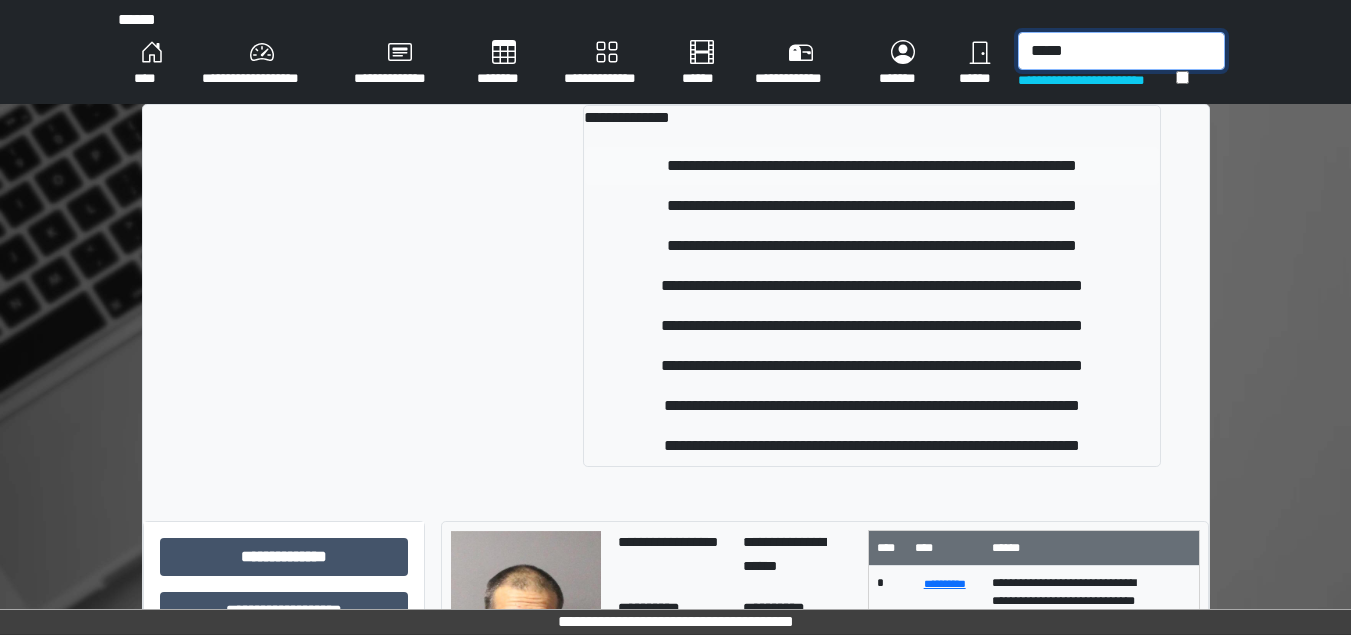 type on "*****" 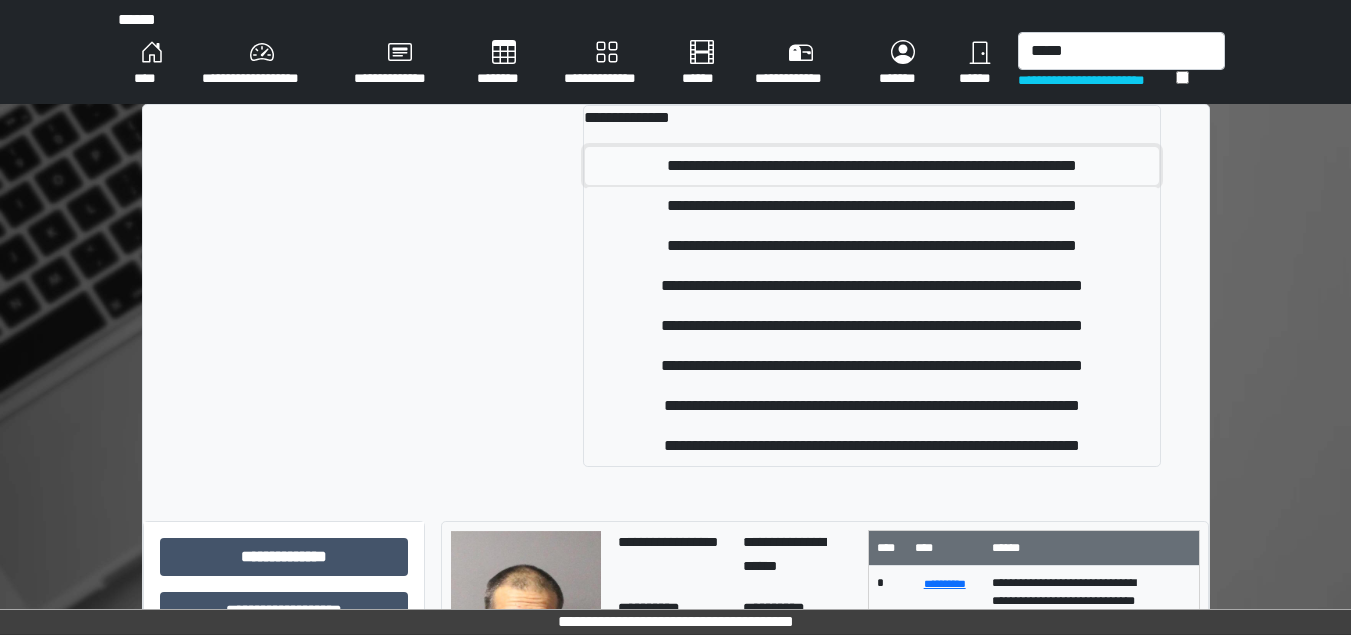 click on "**********" at bounding box center (871, 166) 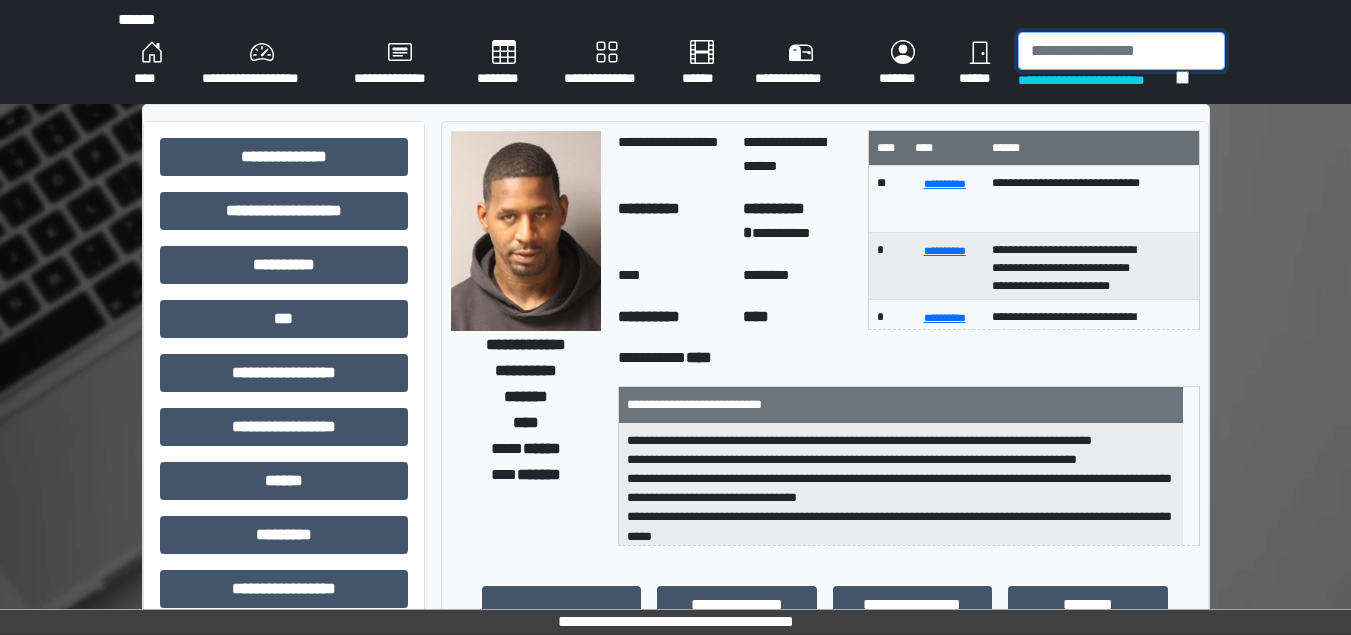 click at bounding box center [1121, 51] 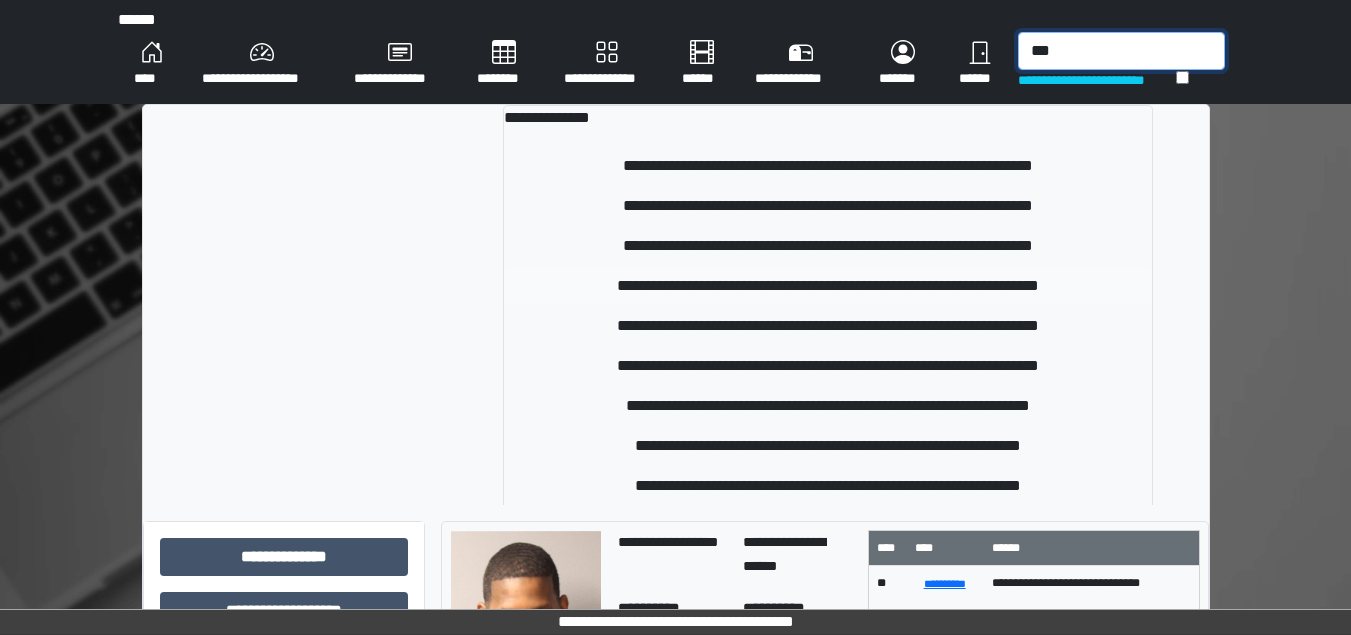 scroll, scrollTop: 100, scrollLeft: 0, axis: vertical 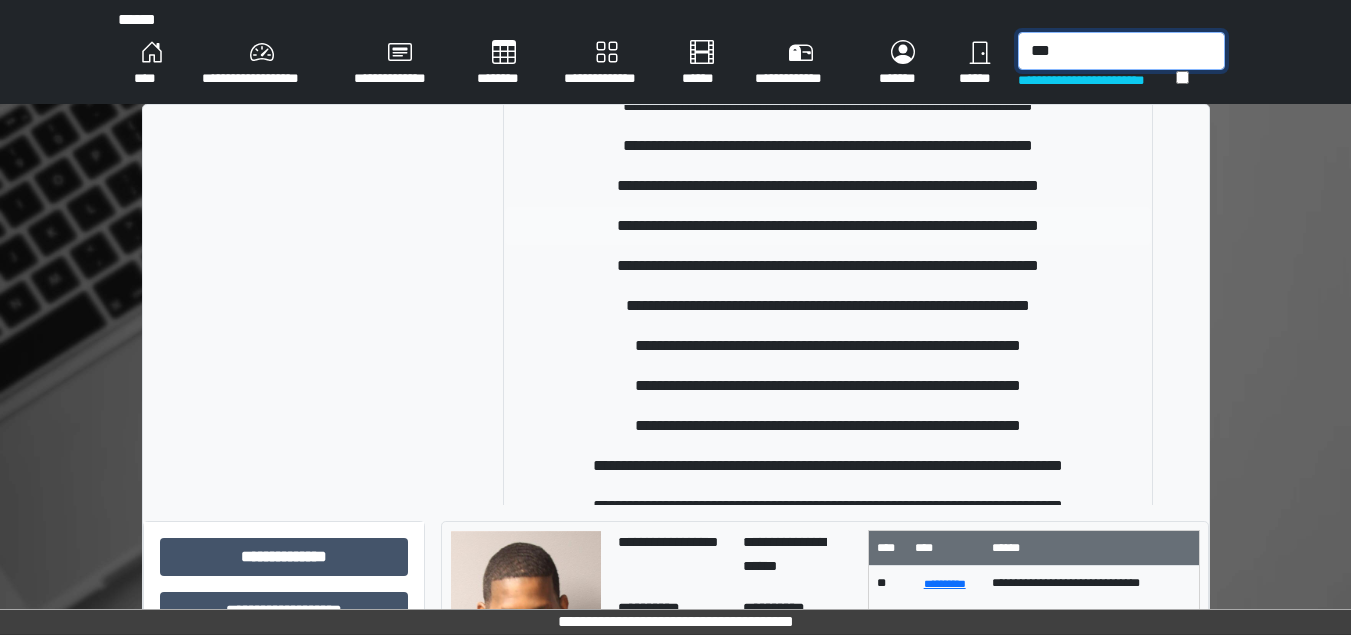type on "***" 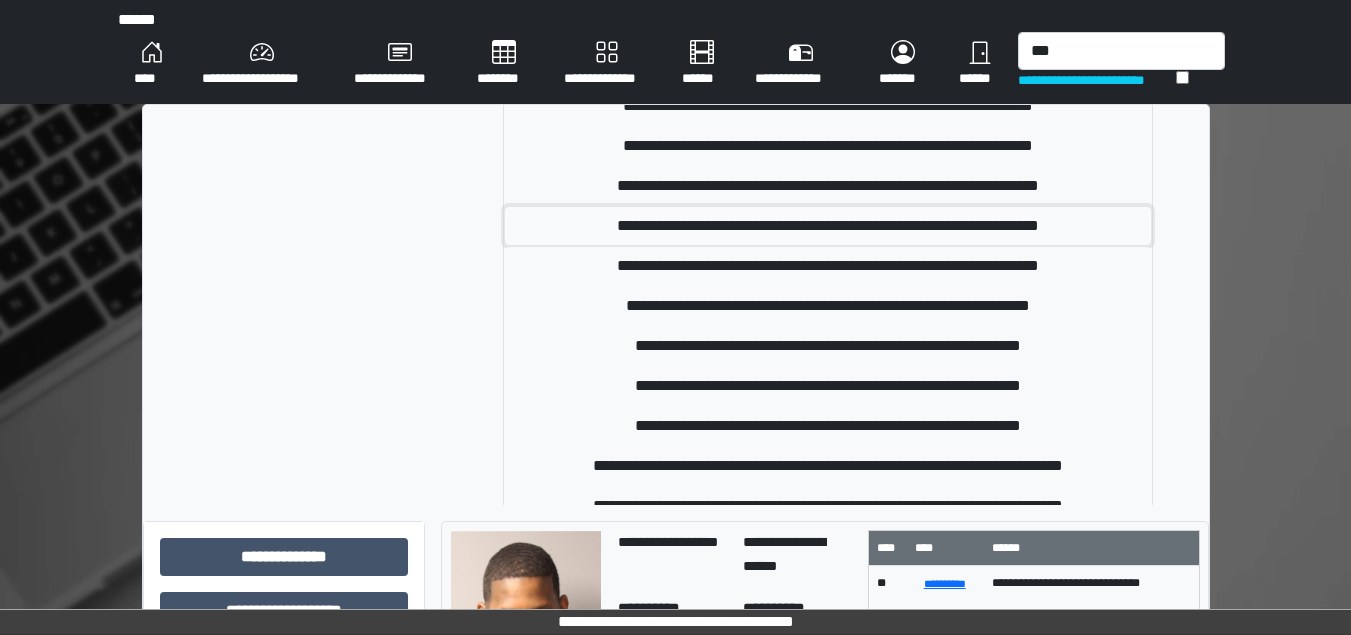 click on "**********" at bounding box center (828, 226) 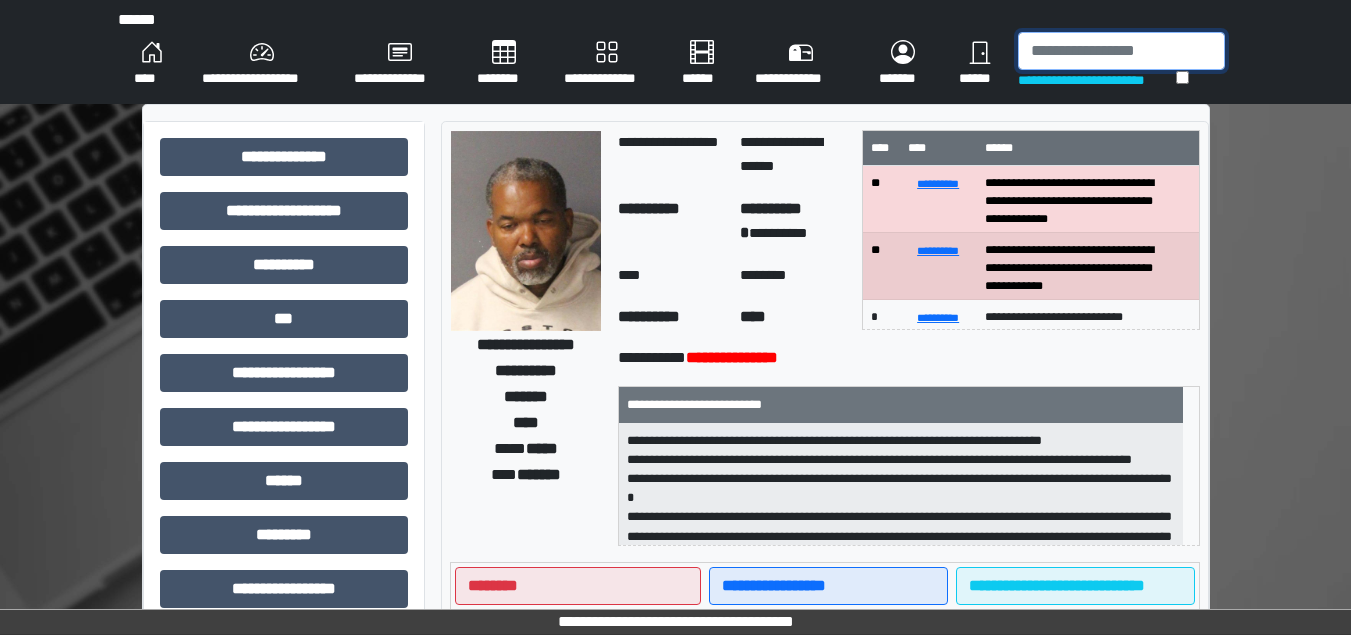 click at bounding box center (1121, 51) 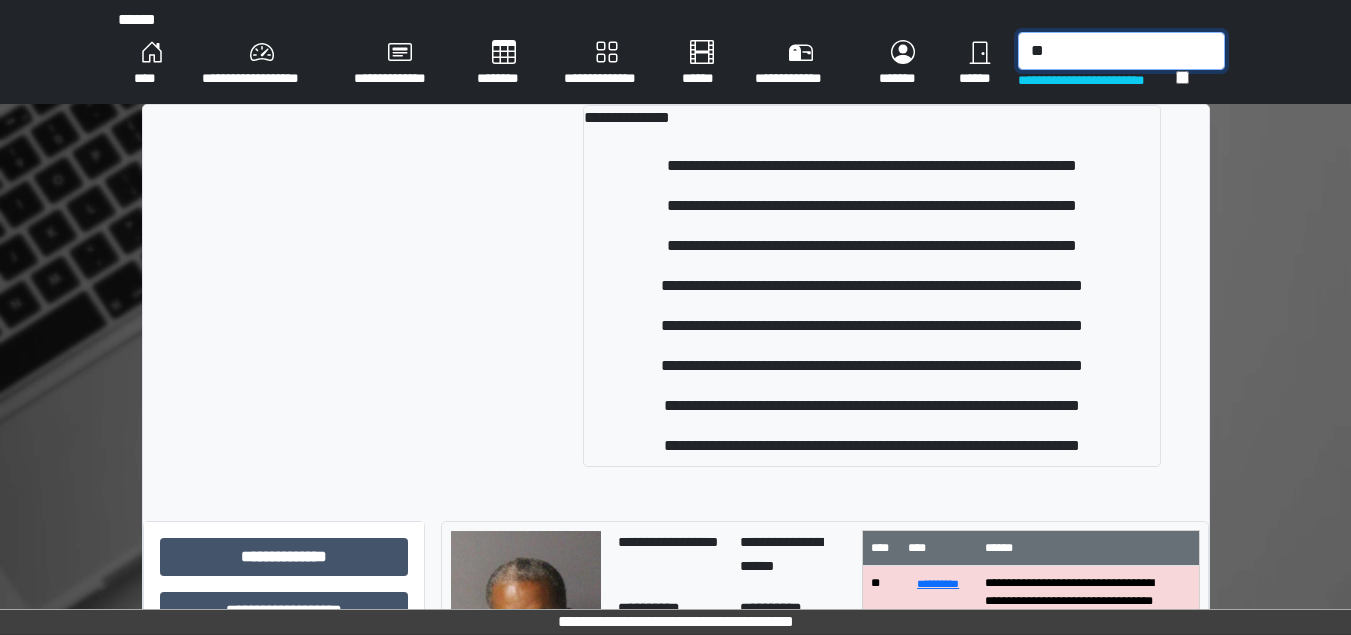 type on "*" 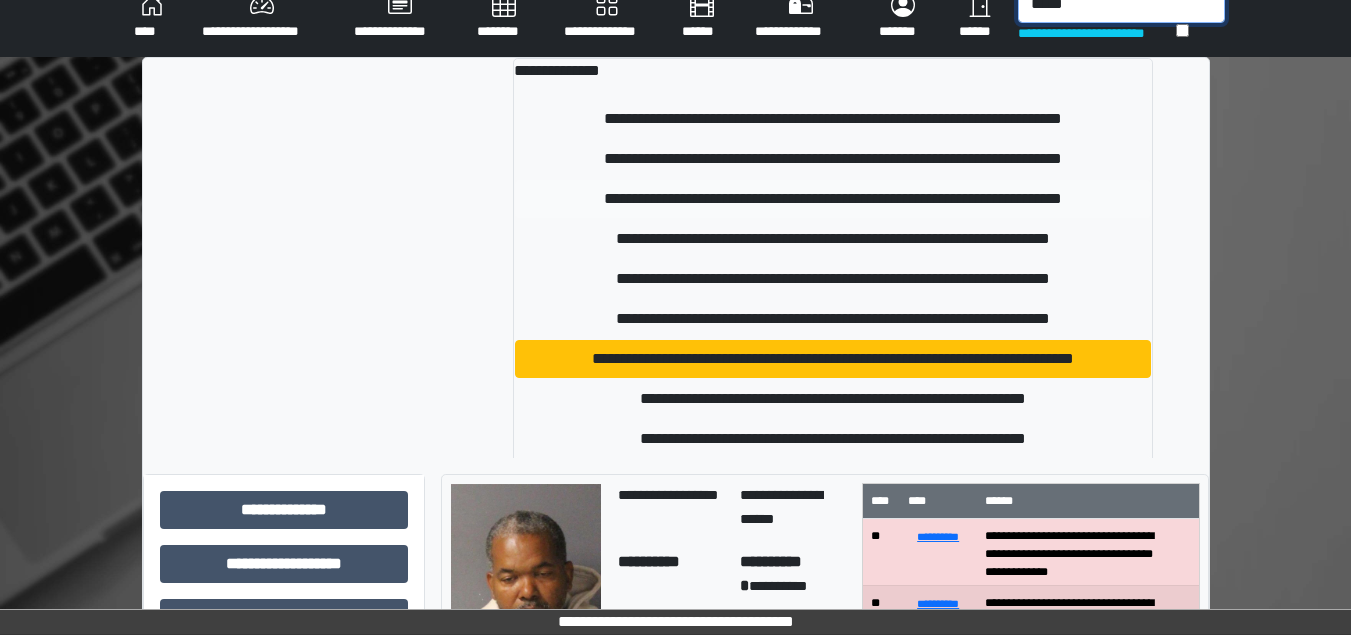 scroll, scrollTop: 0, scrollLeft: 0, axis: both 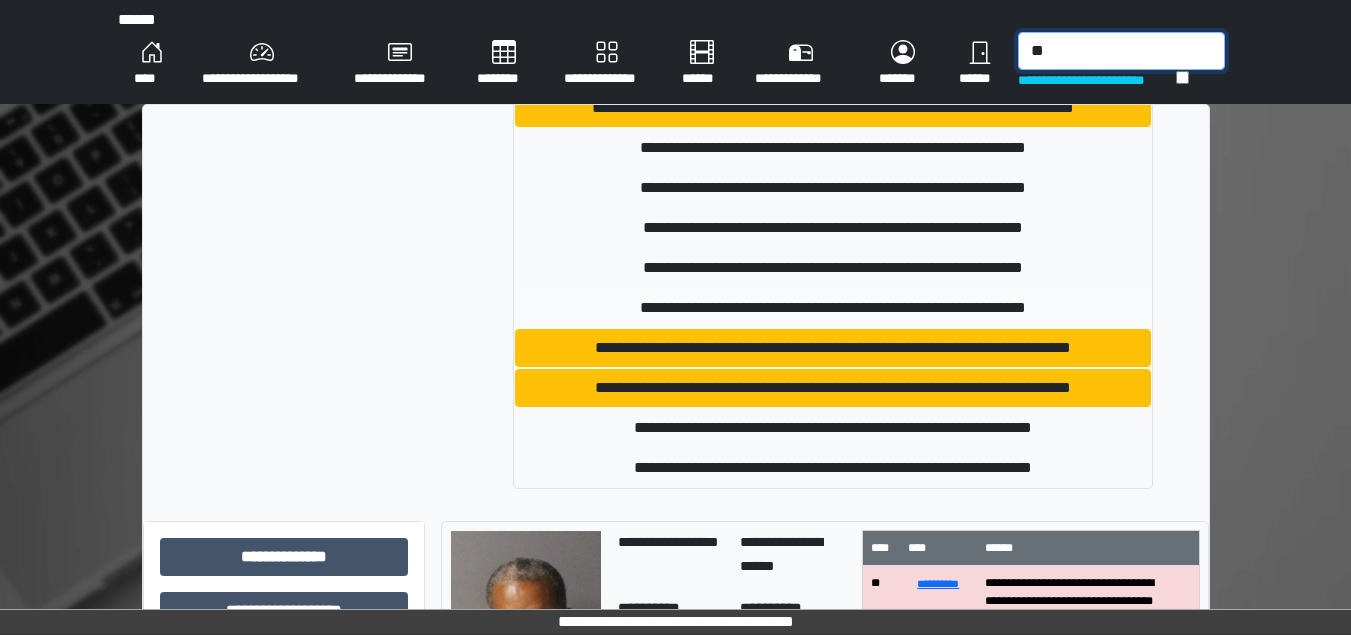 type on "*" 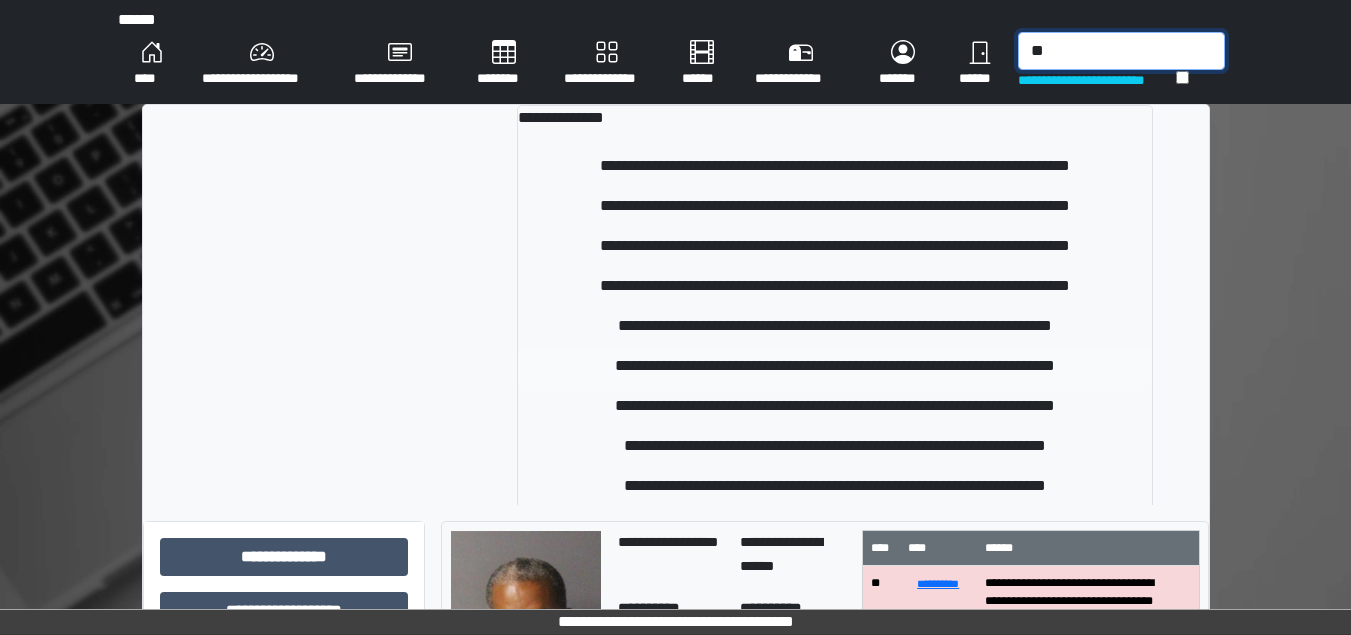 type on "*" 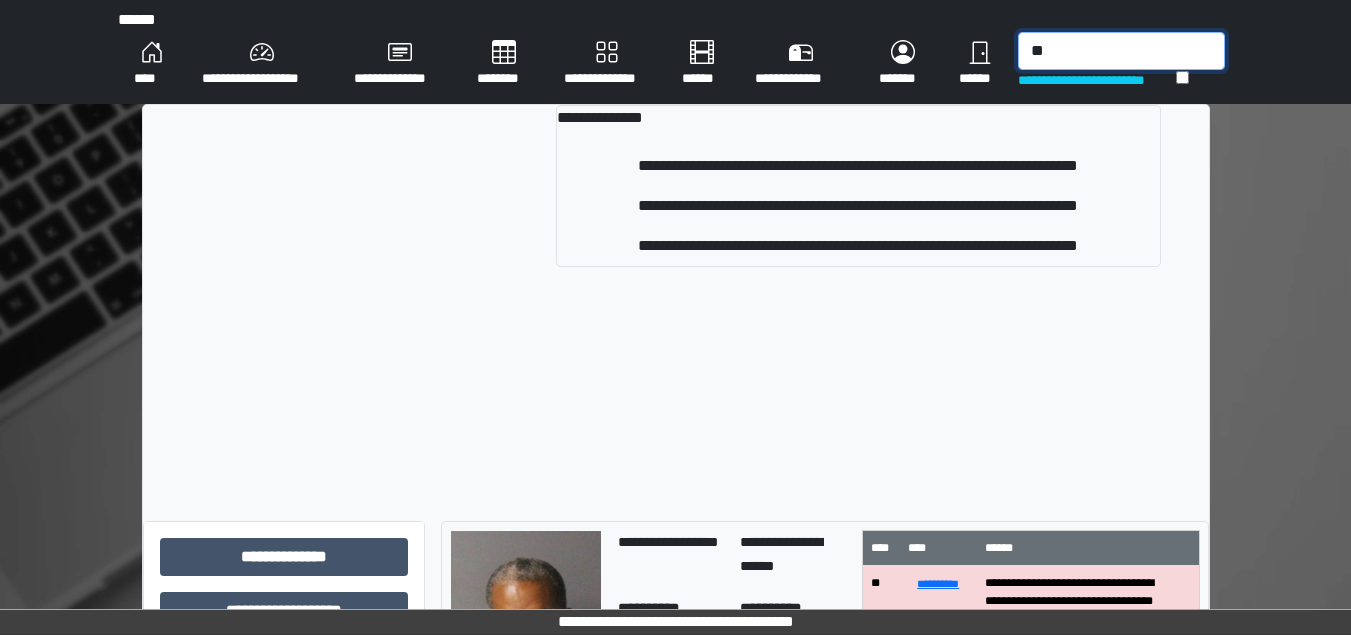 type on "*" 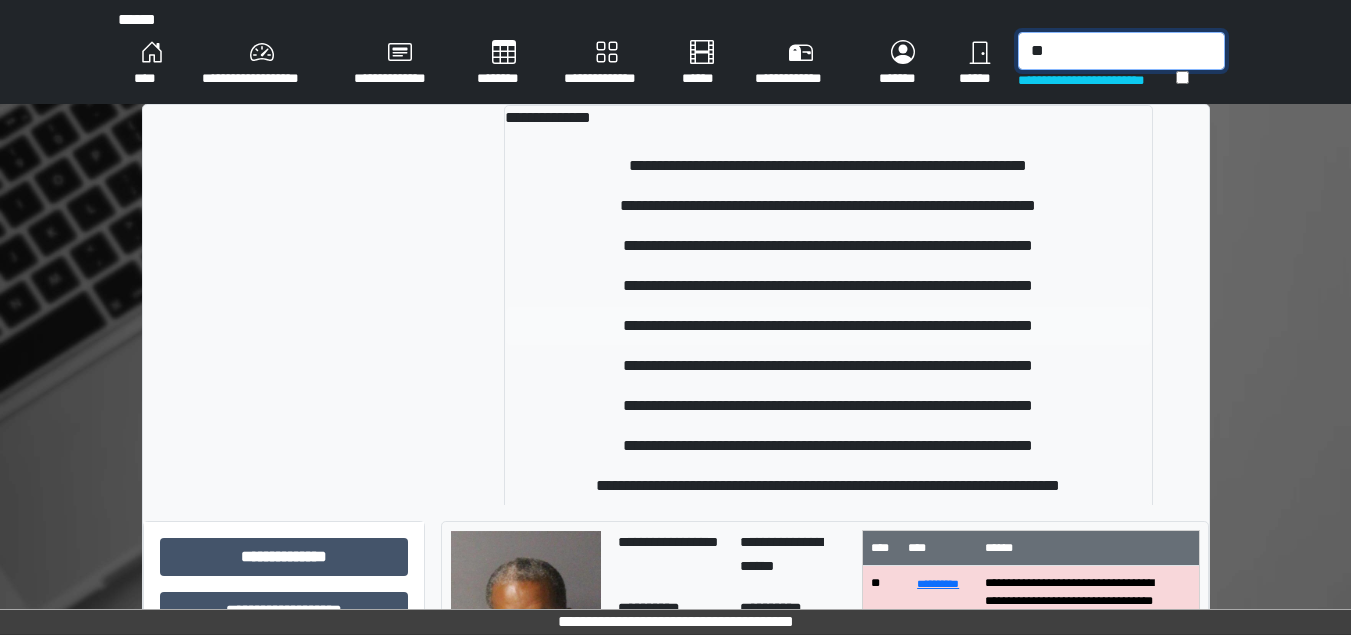 type on "*" 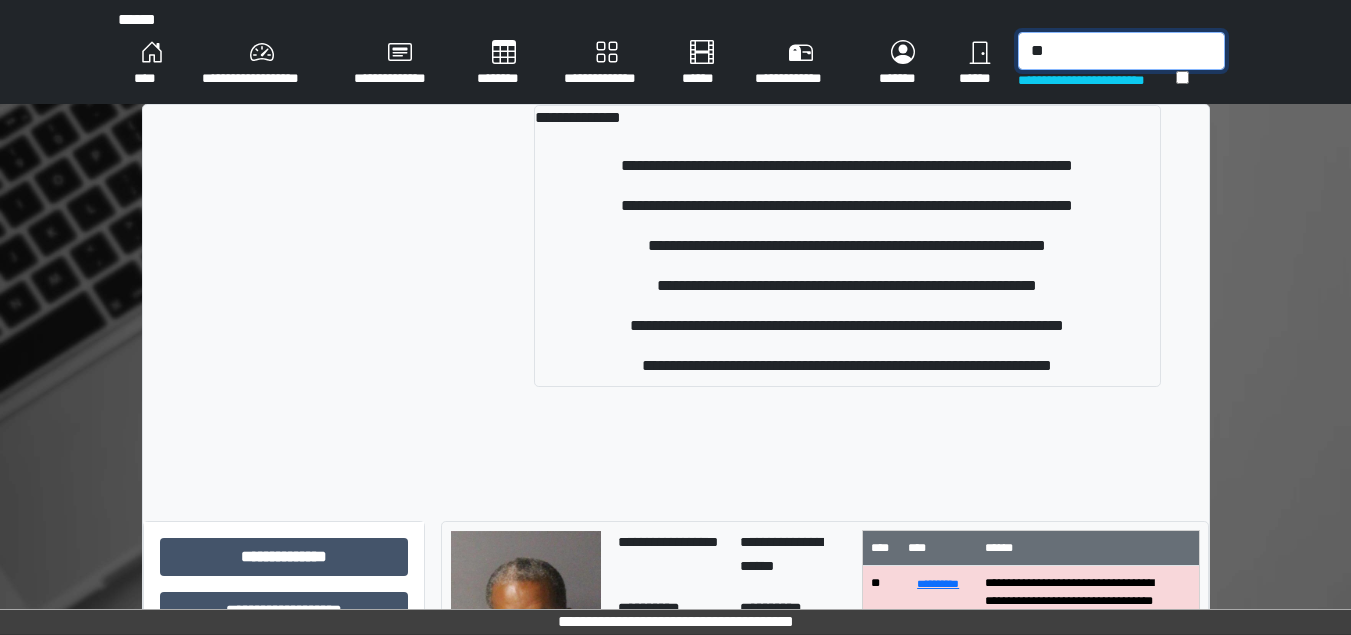 type on "*" 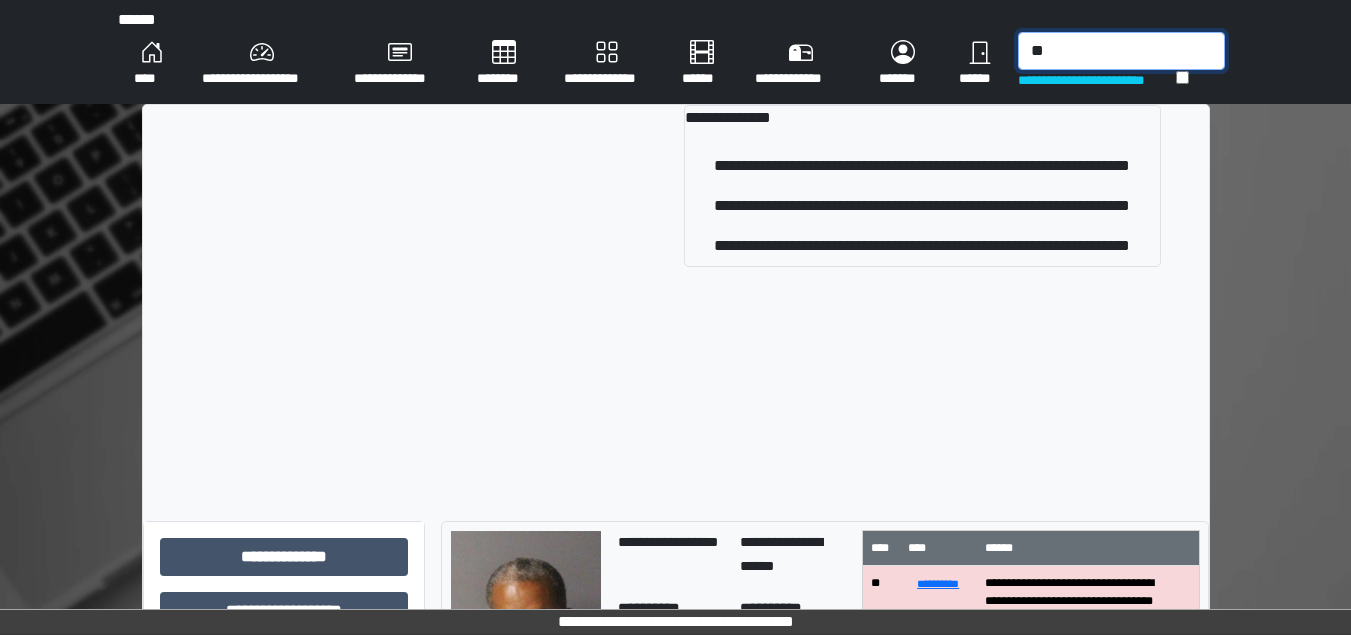type on "*" 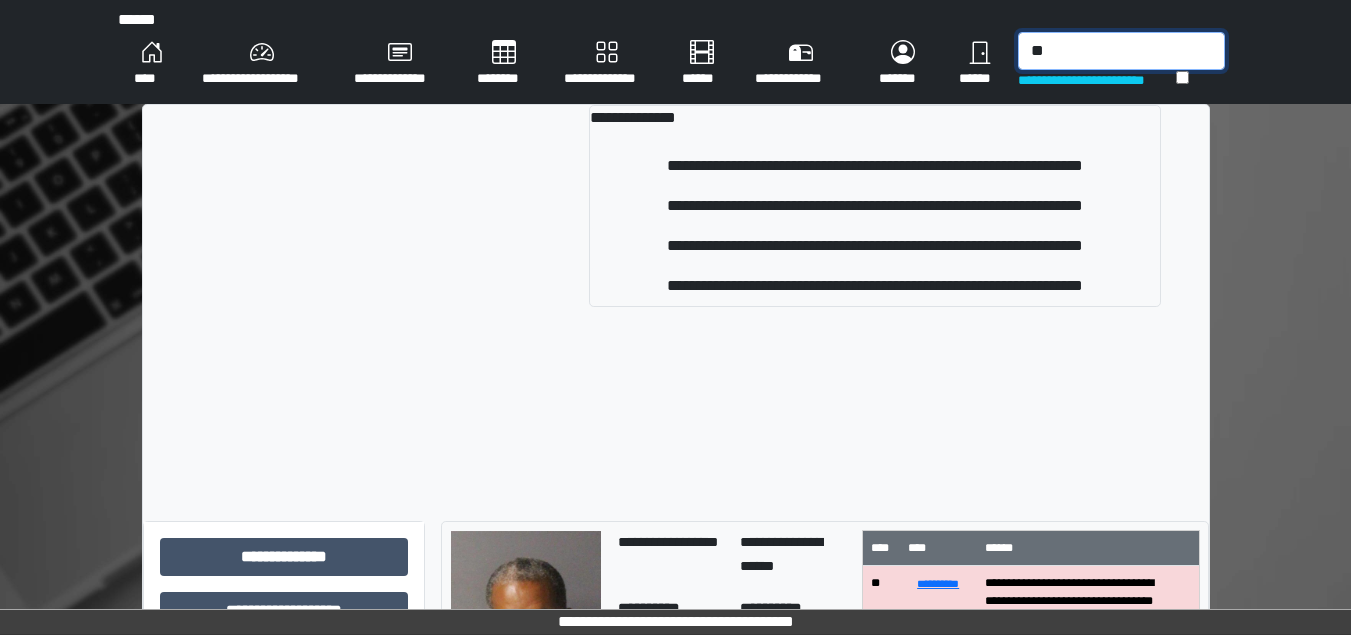 type on "*" 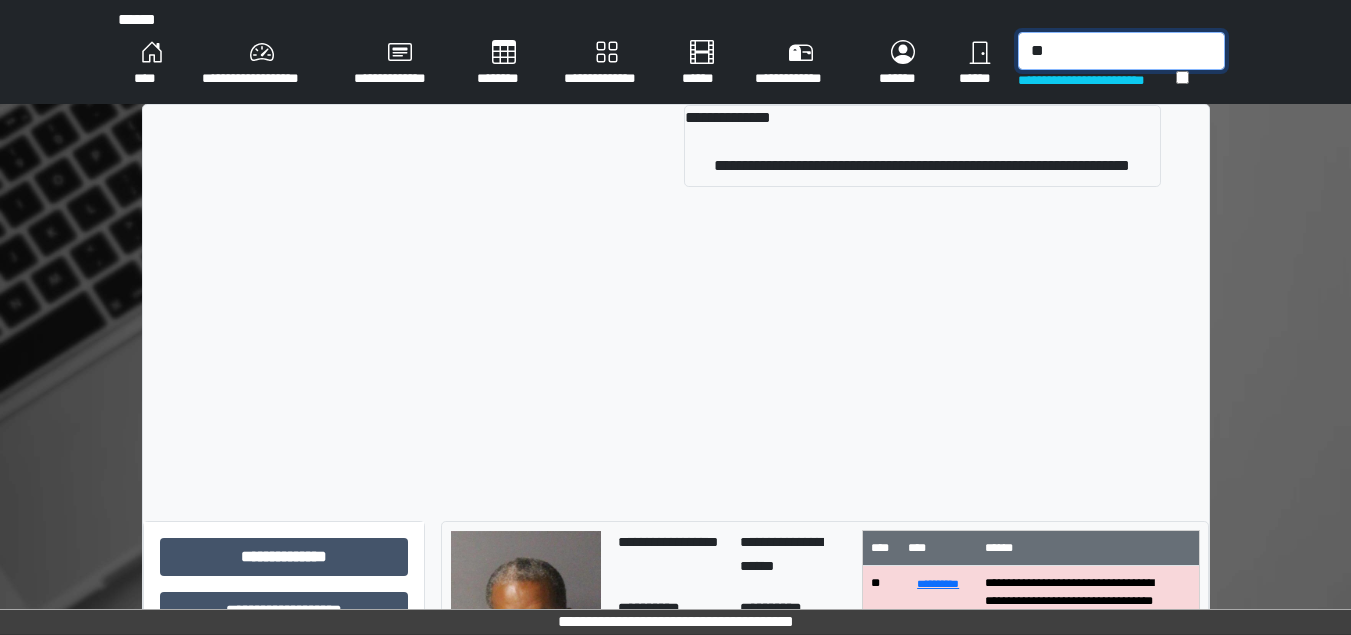 type on "*" 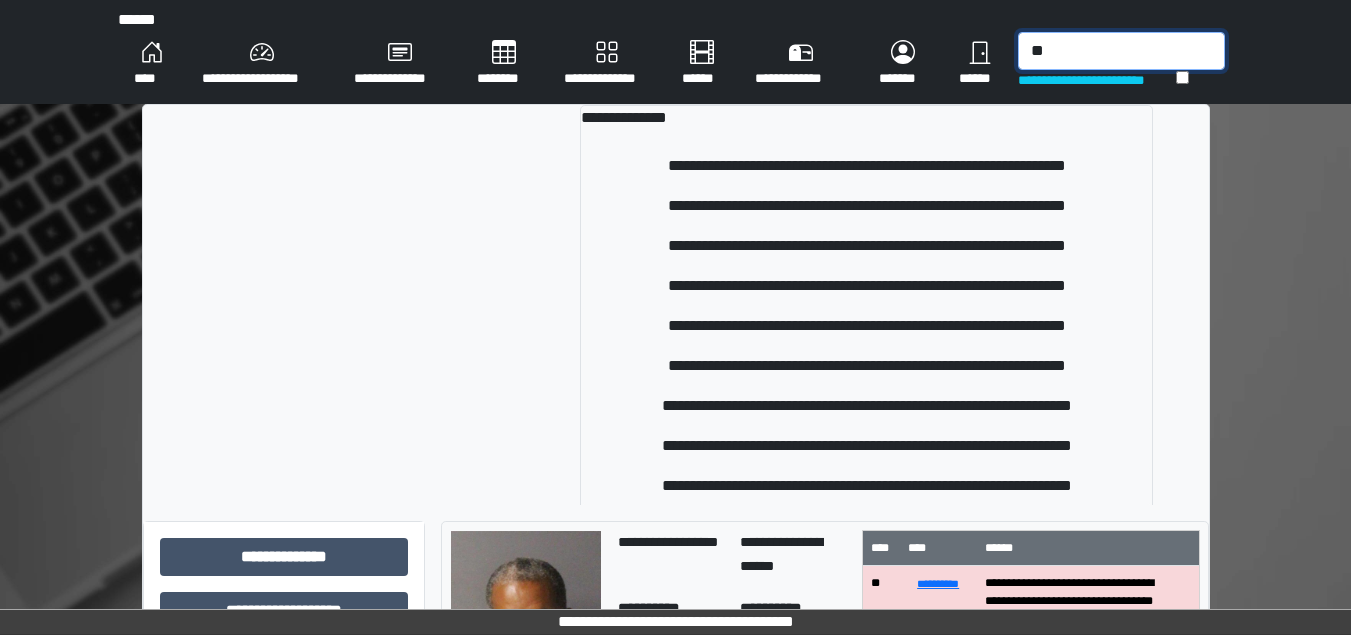 type on "*" 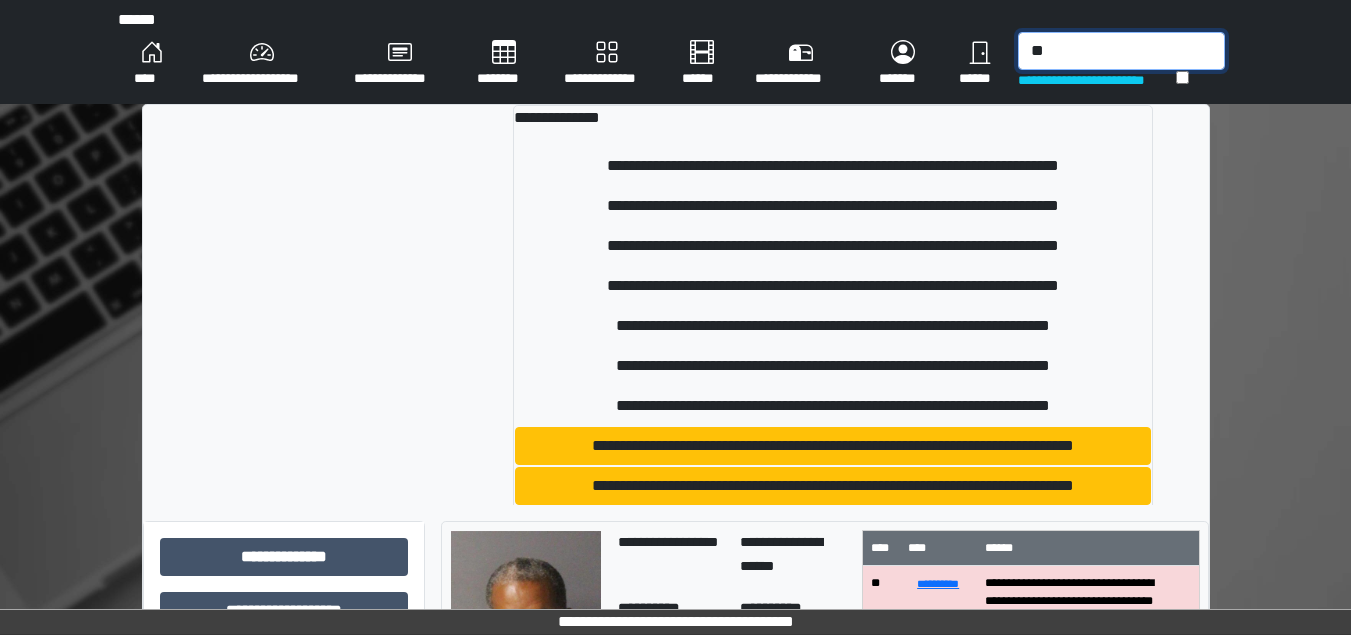 type on "*" 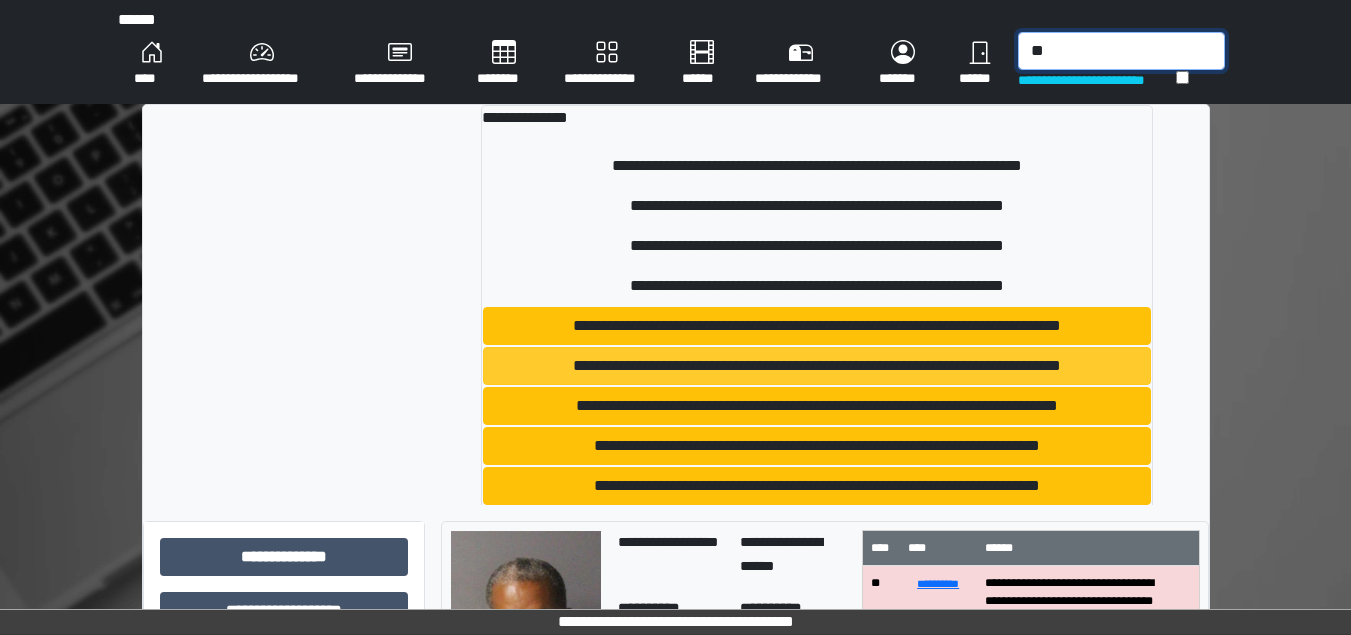 type on "*" 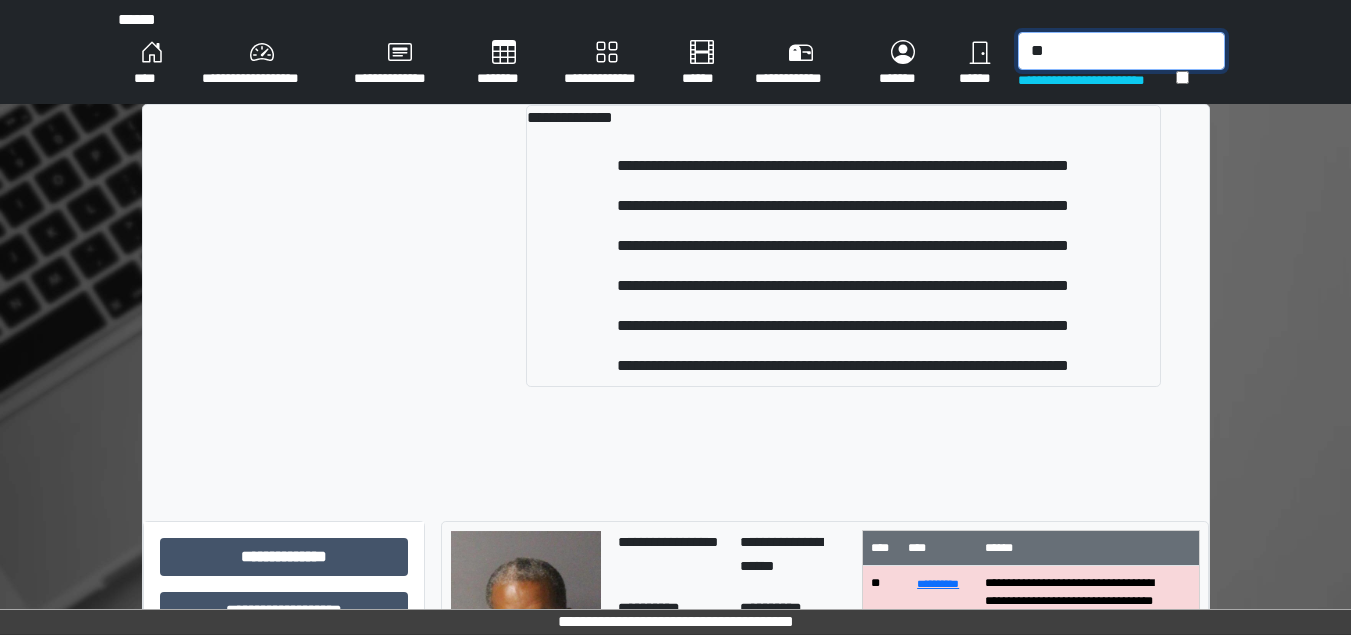 type on "*" 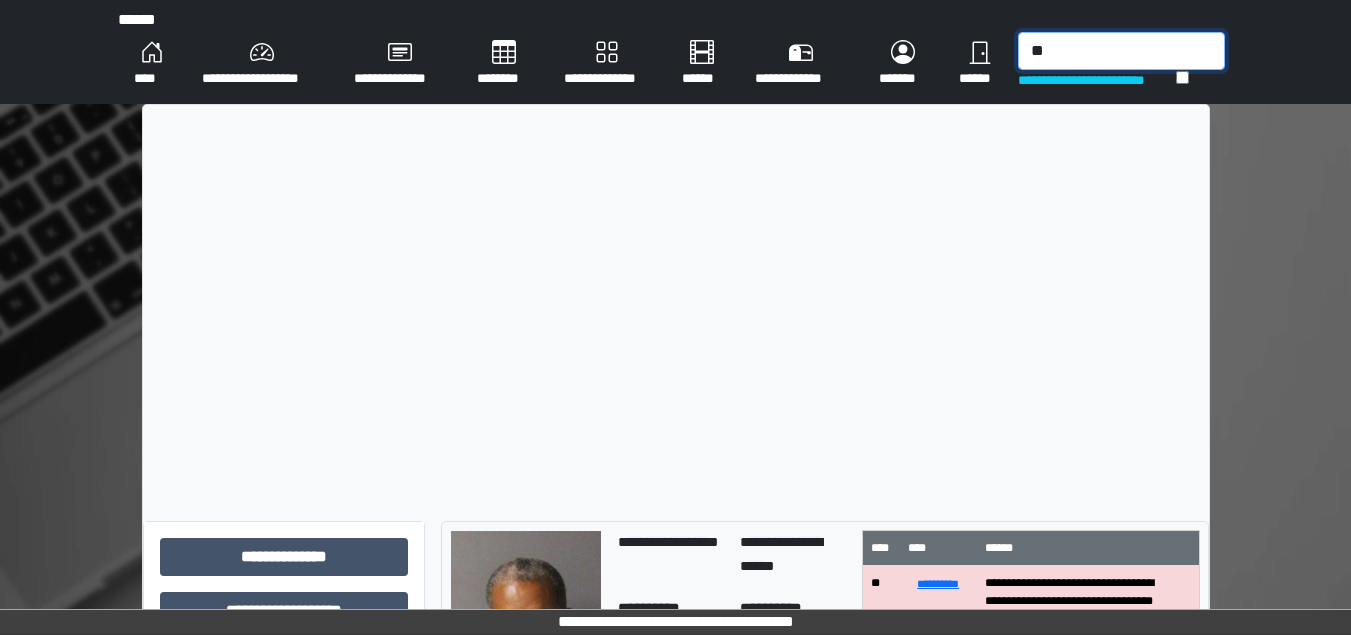 type on "*" 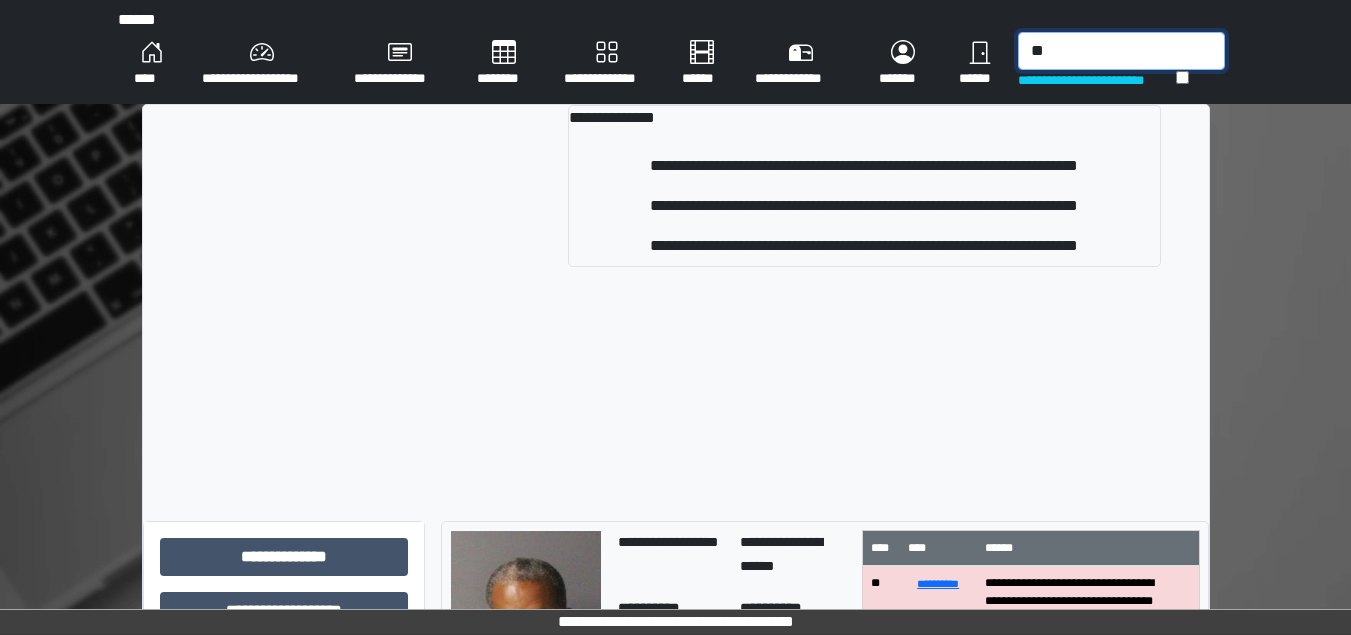 type on "*" 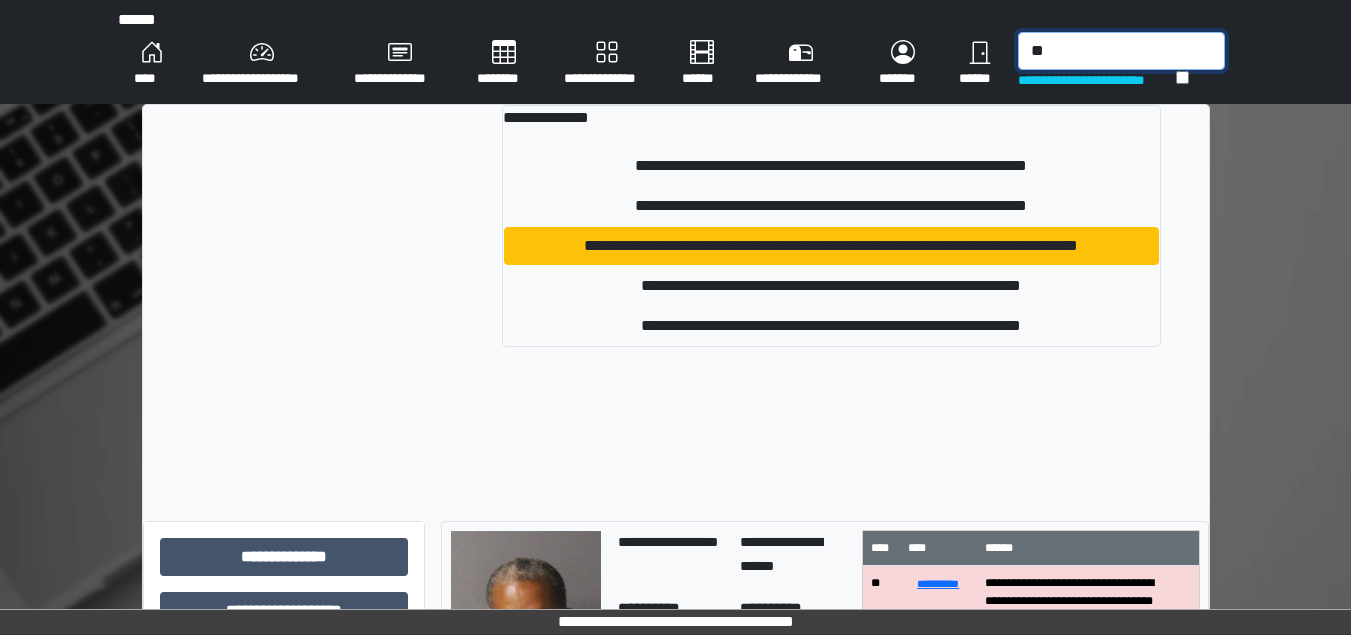type on "*" 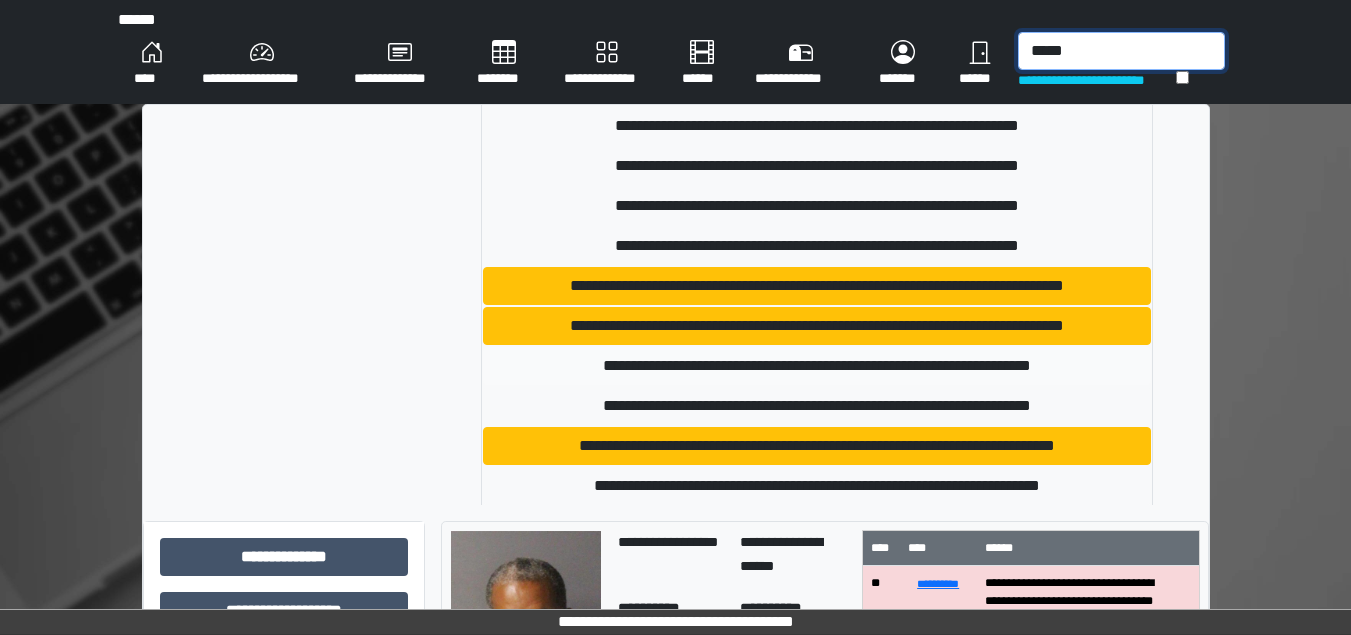 scroll, scrollTop: 300, scrollLeft: 0, axis: vertical 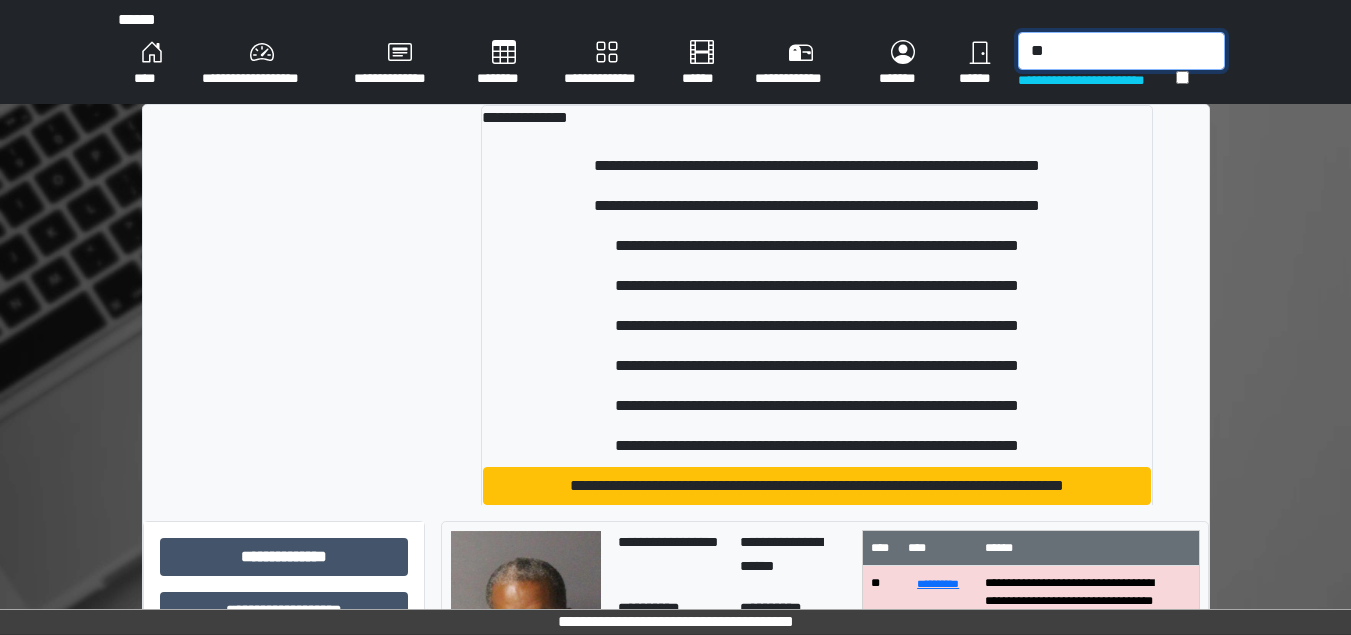 type on "*" 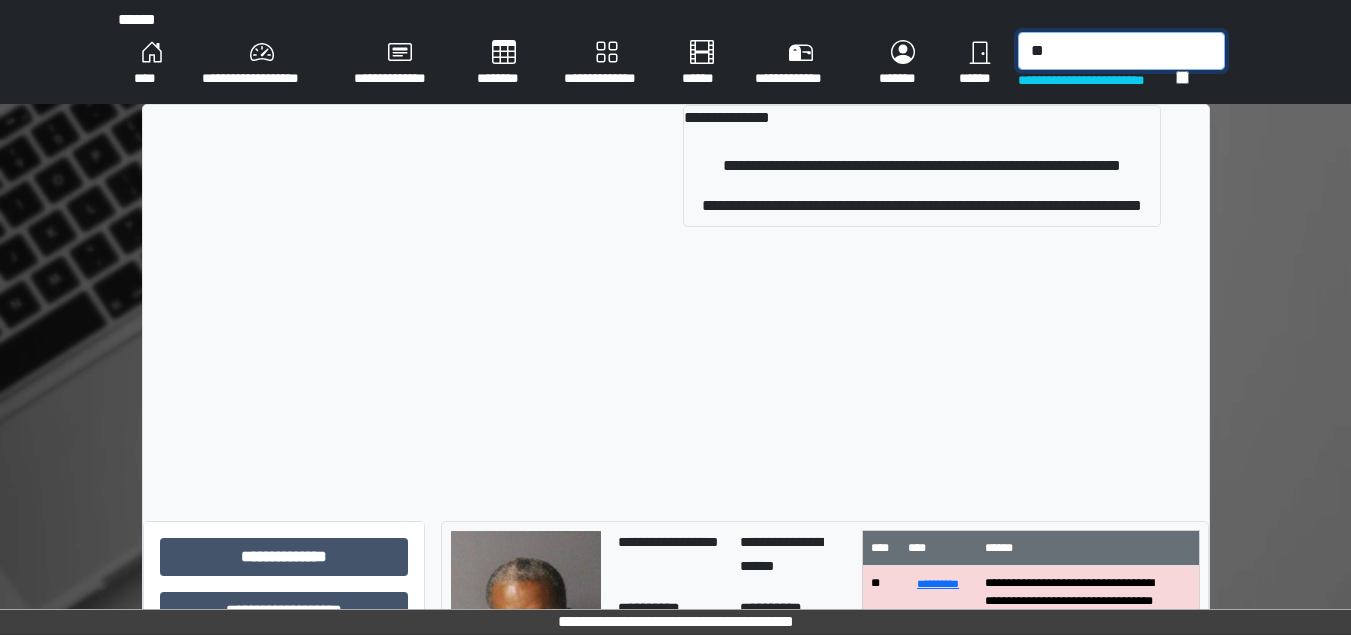 type on "*" 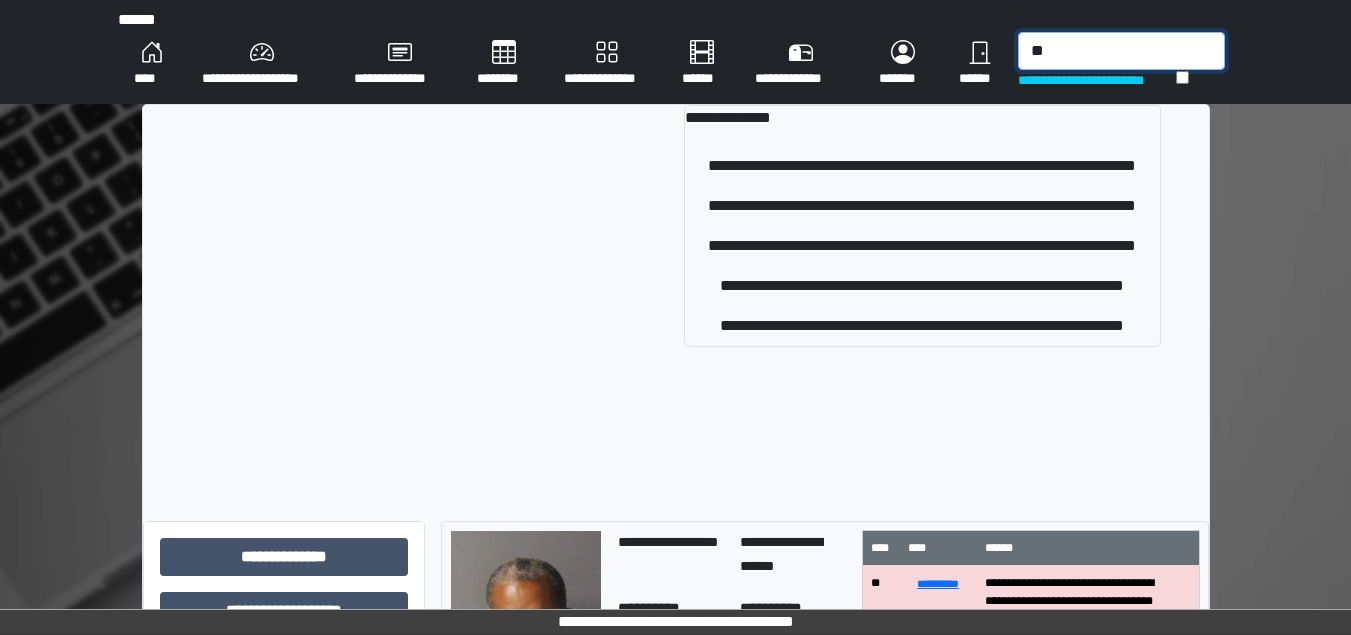 type on "*" 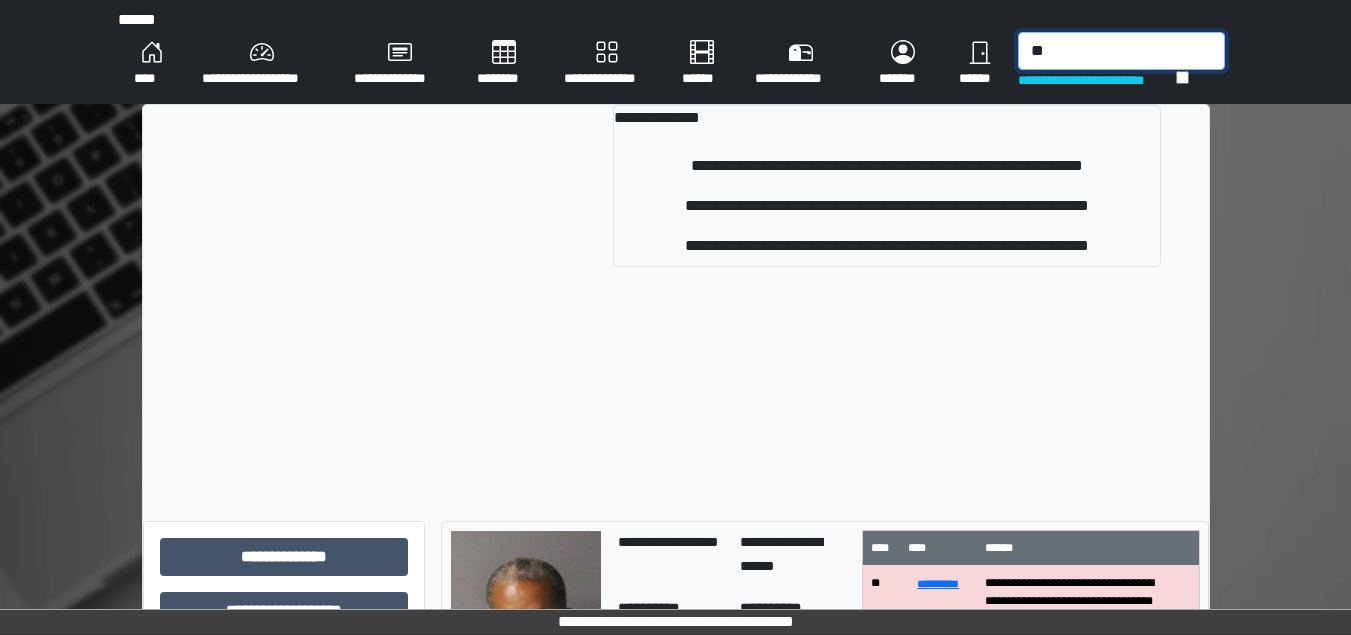 type on "*" 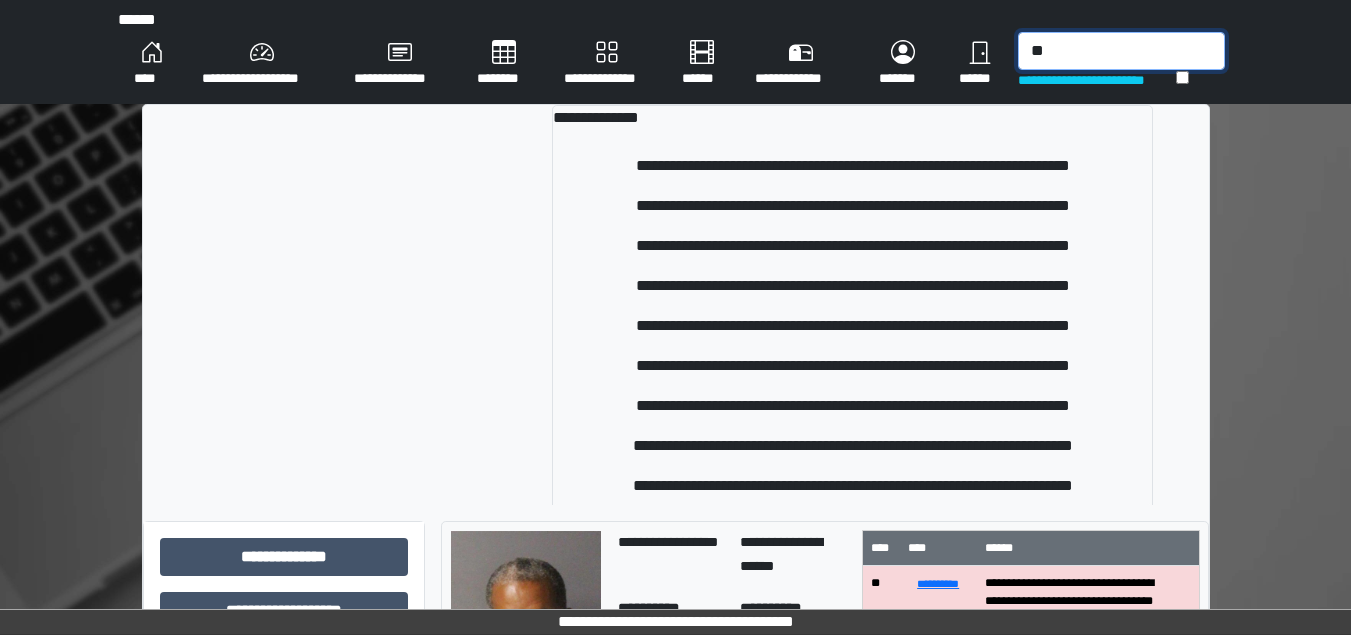 type on "*" 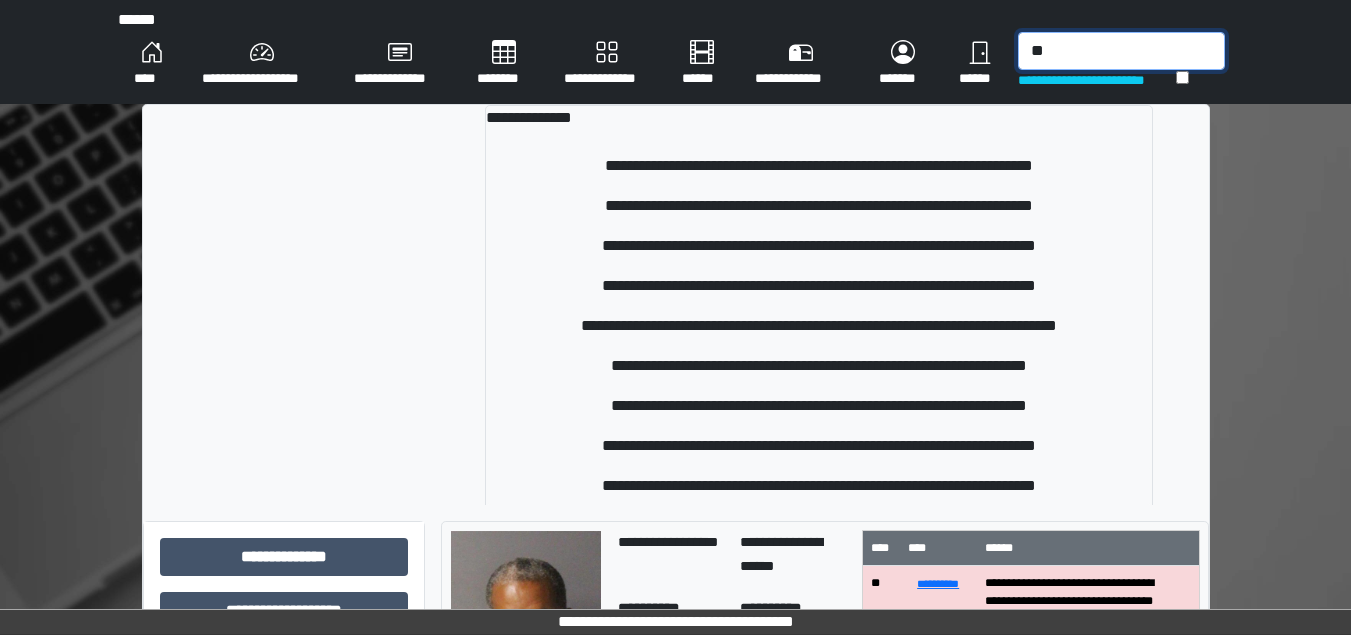 type on "*" 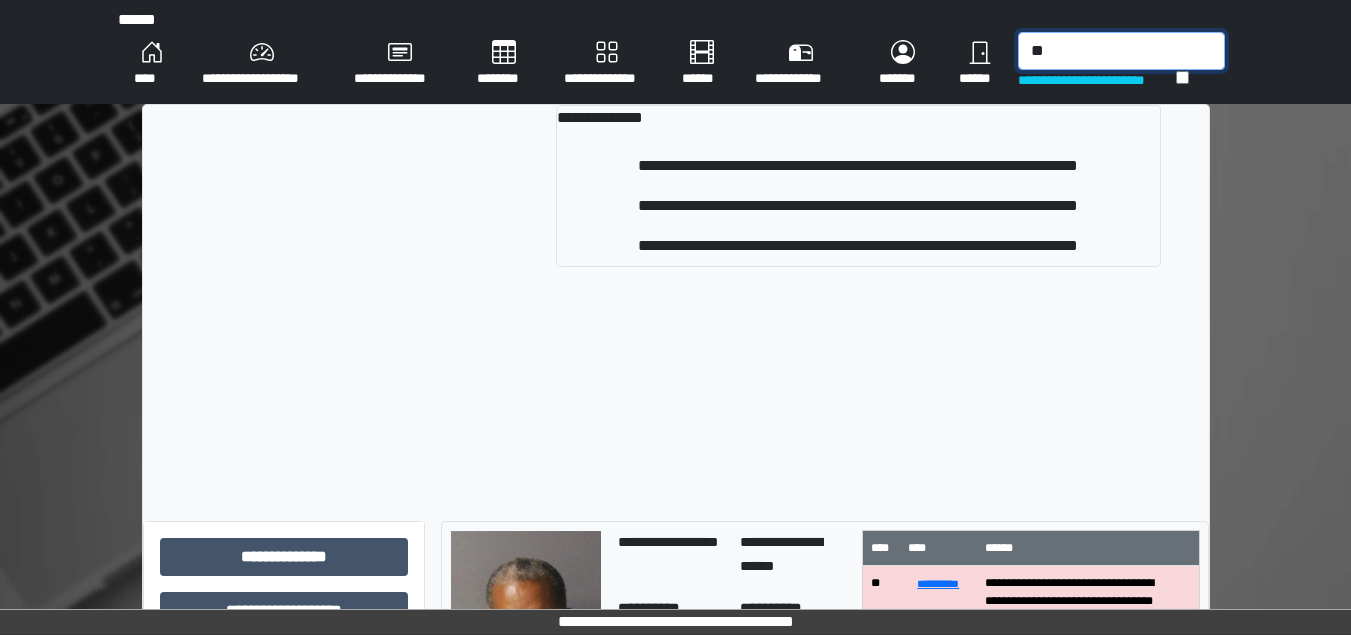 type on "*" 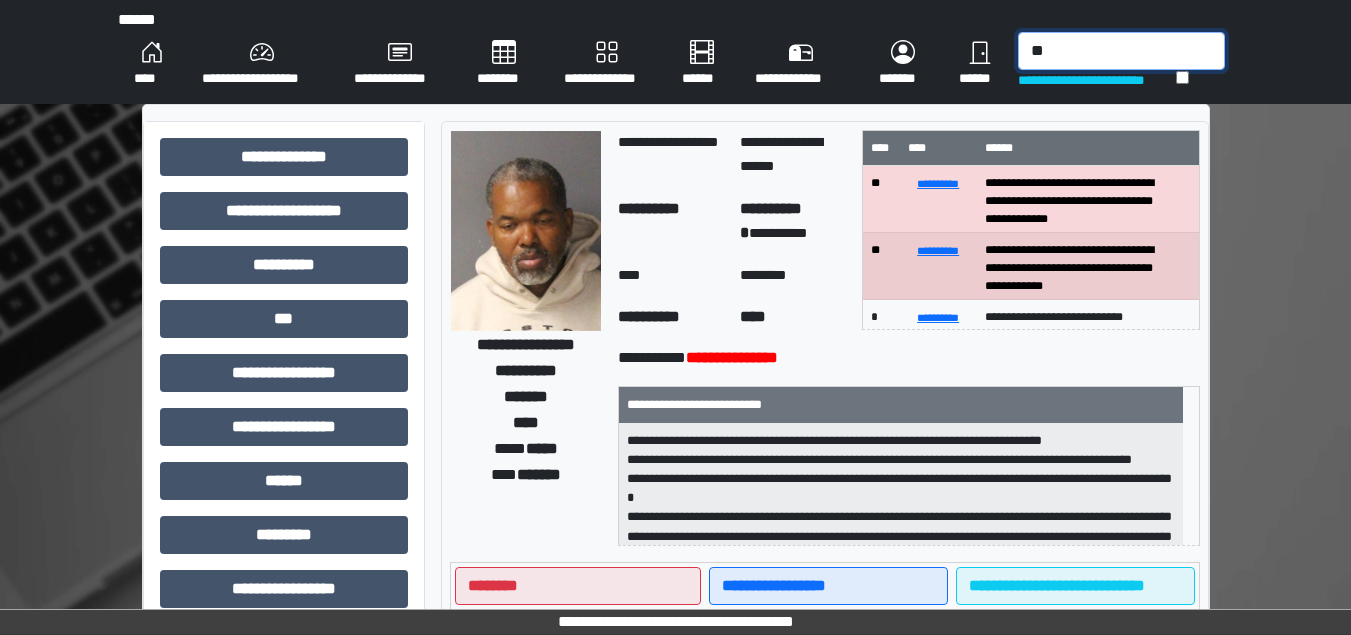 type on "*" 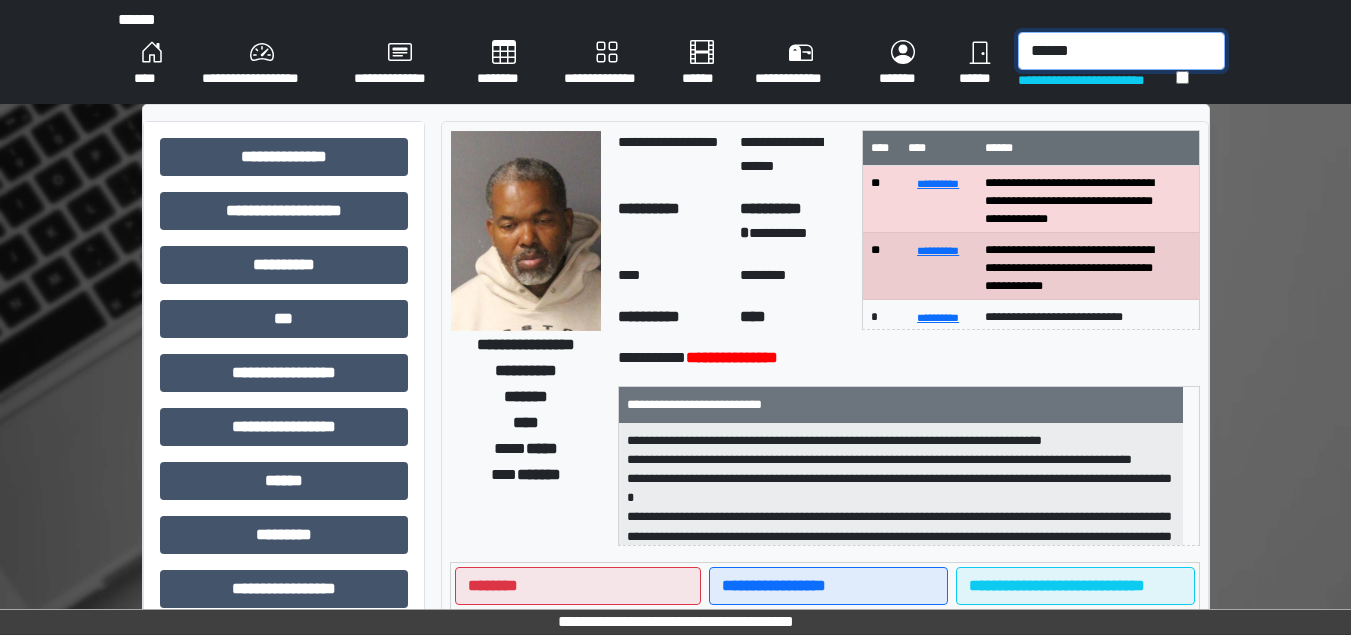 click on "******" at bounding box center [1121, 51] 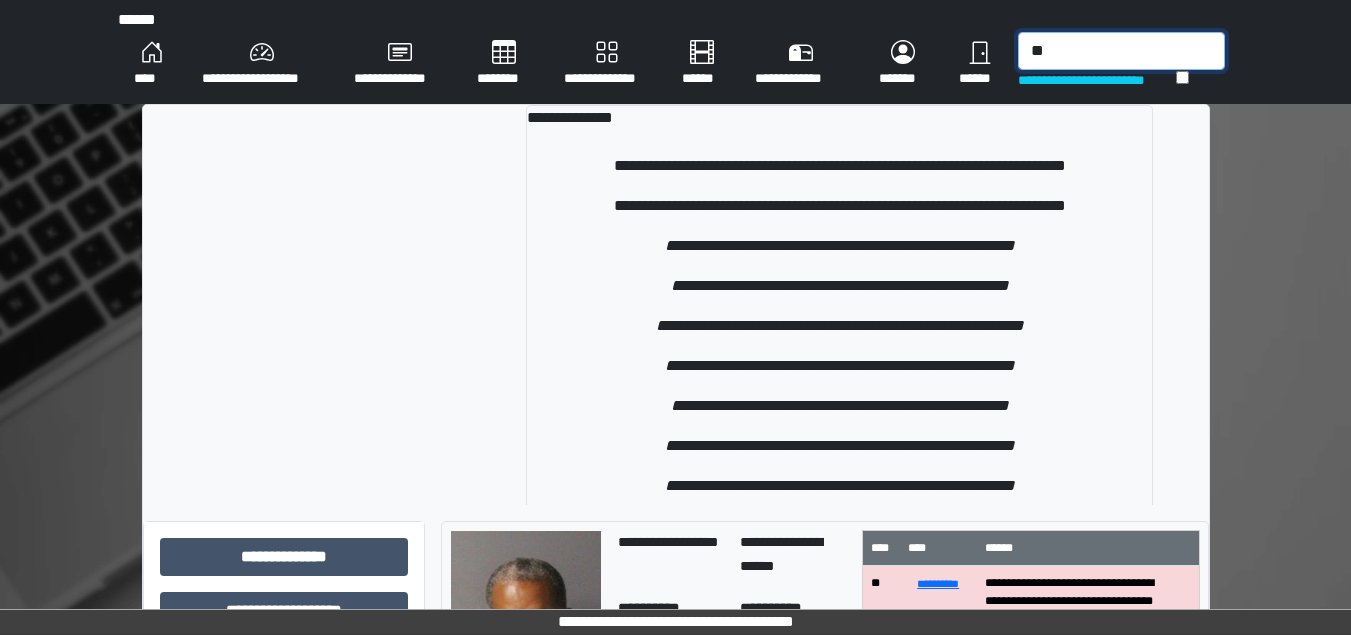 type on "*" 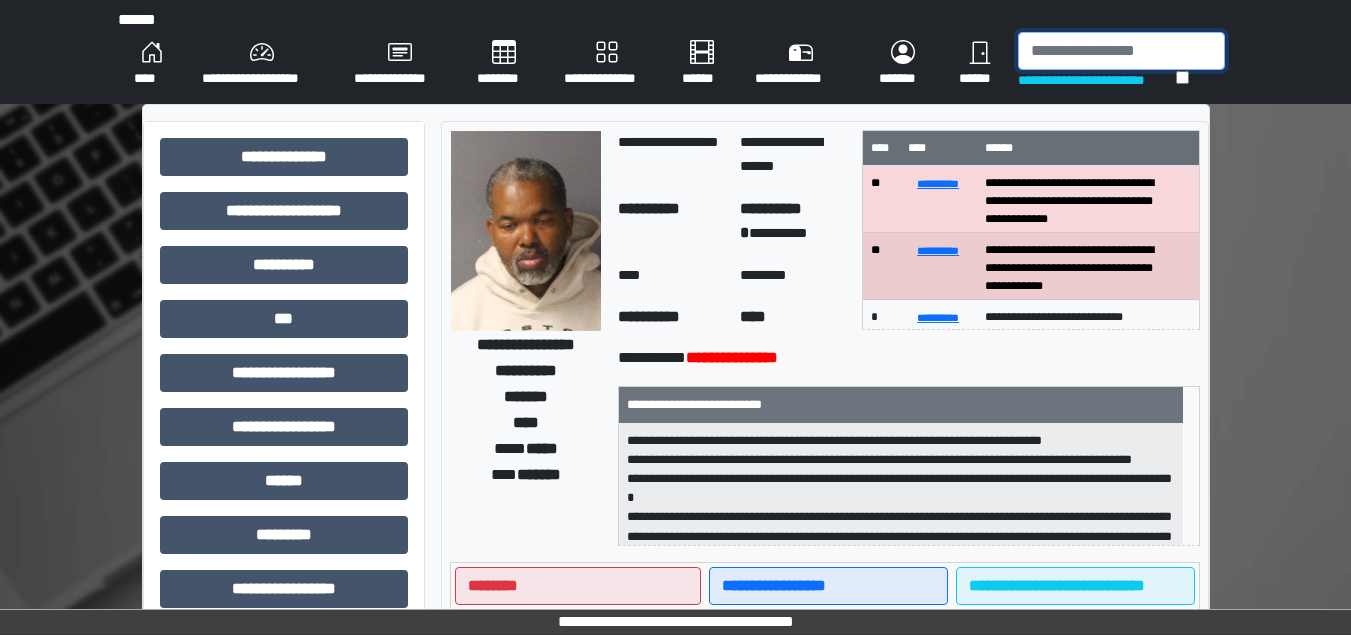click at bounding box center (1121, 51) 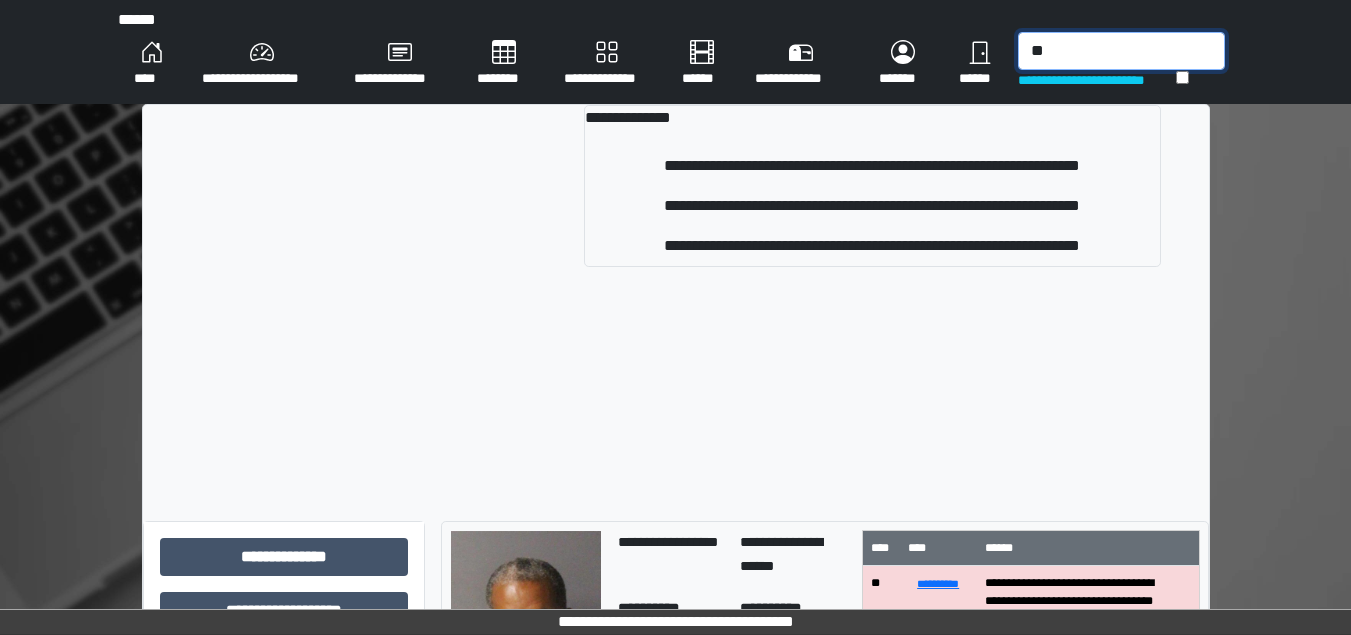 type on "*" 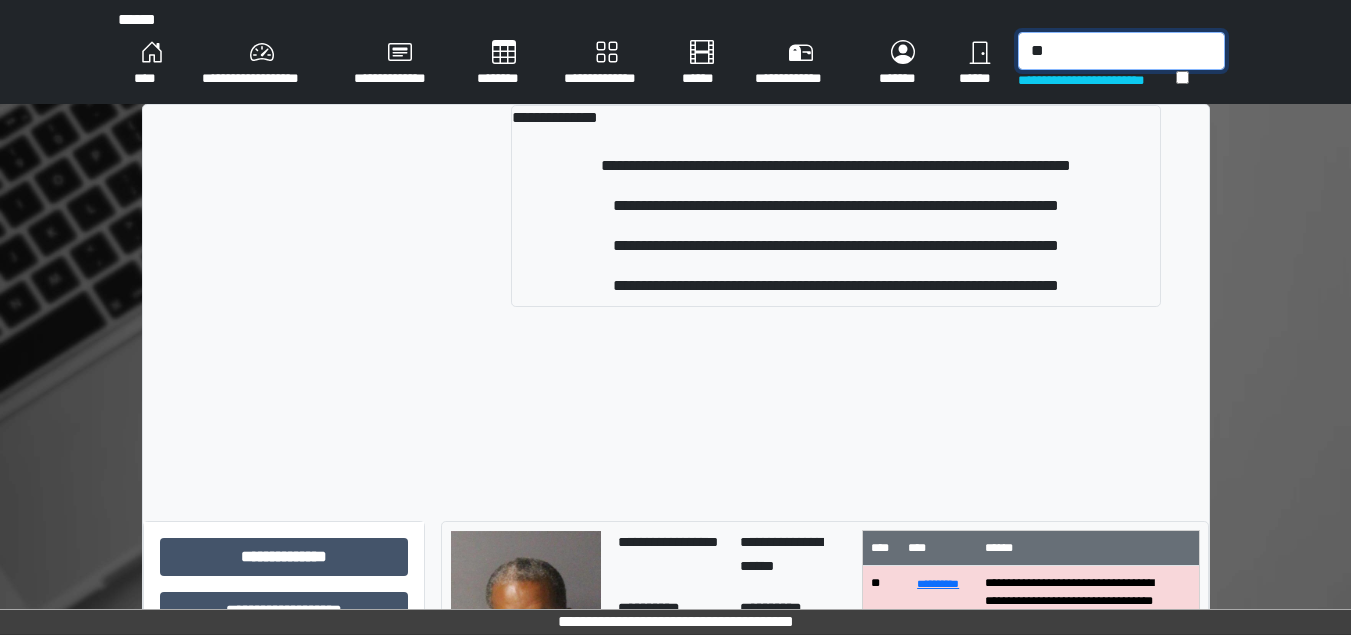 type on "*" 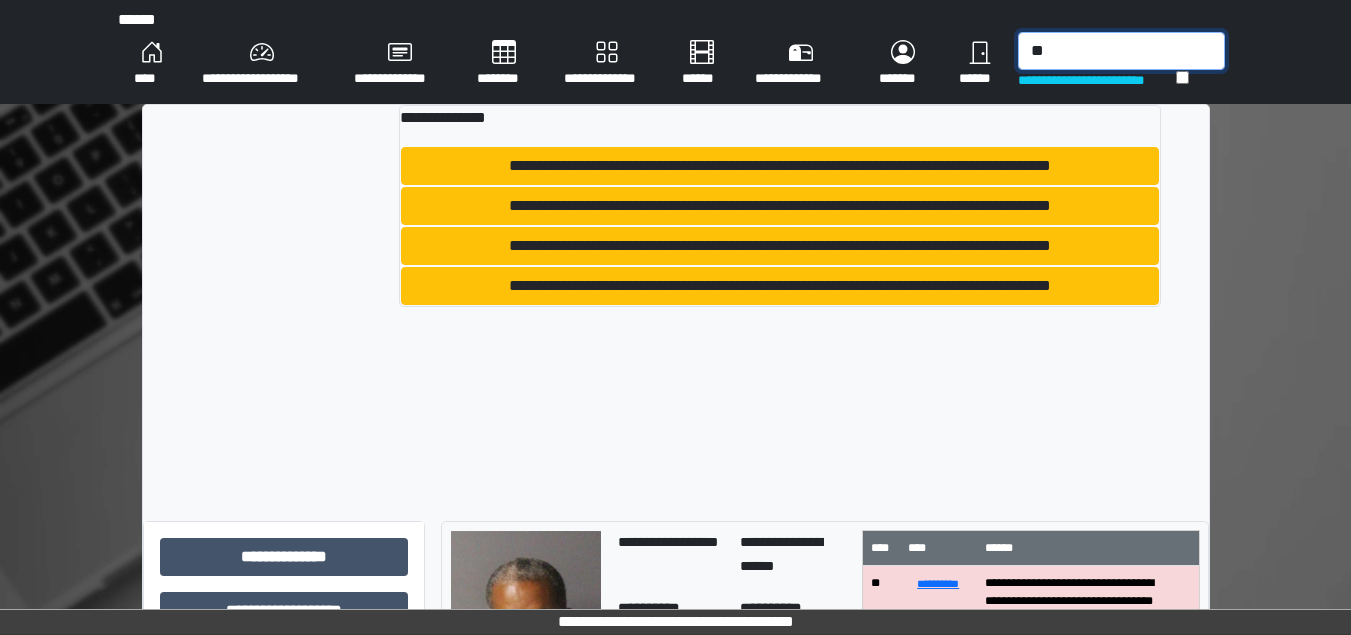 type on "*" 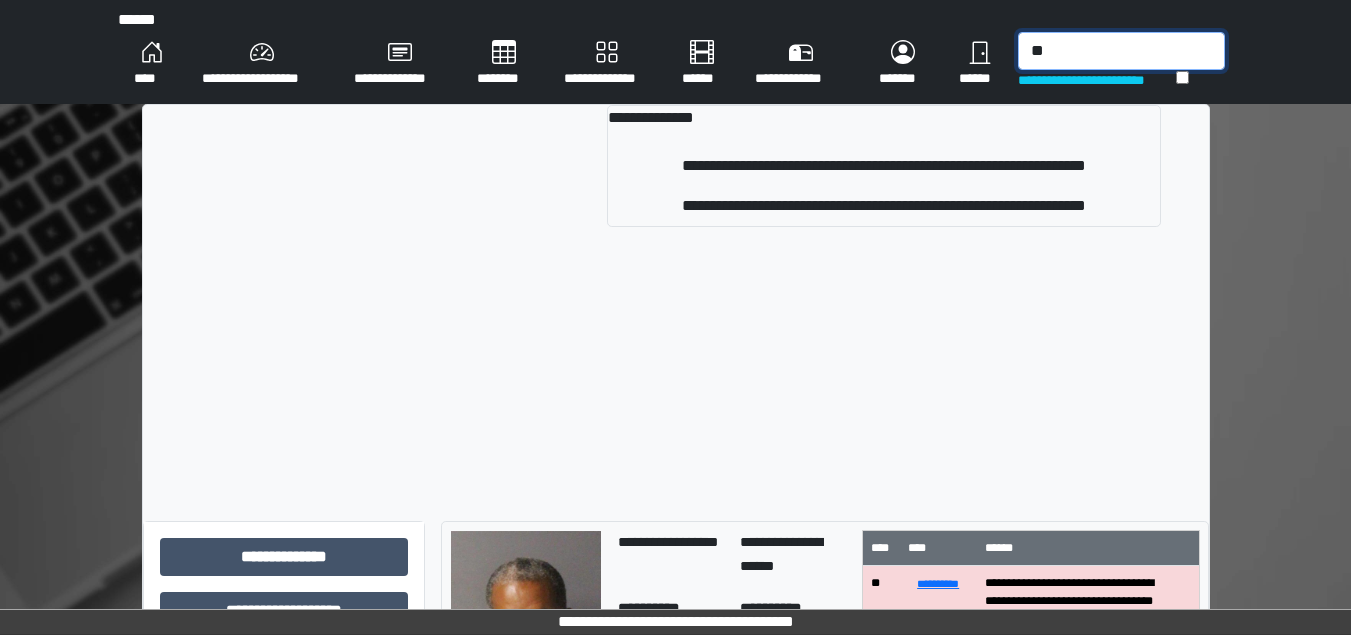 type on "*" 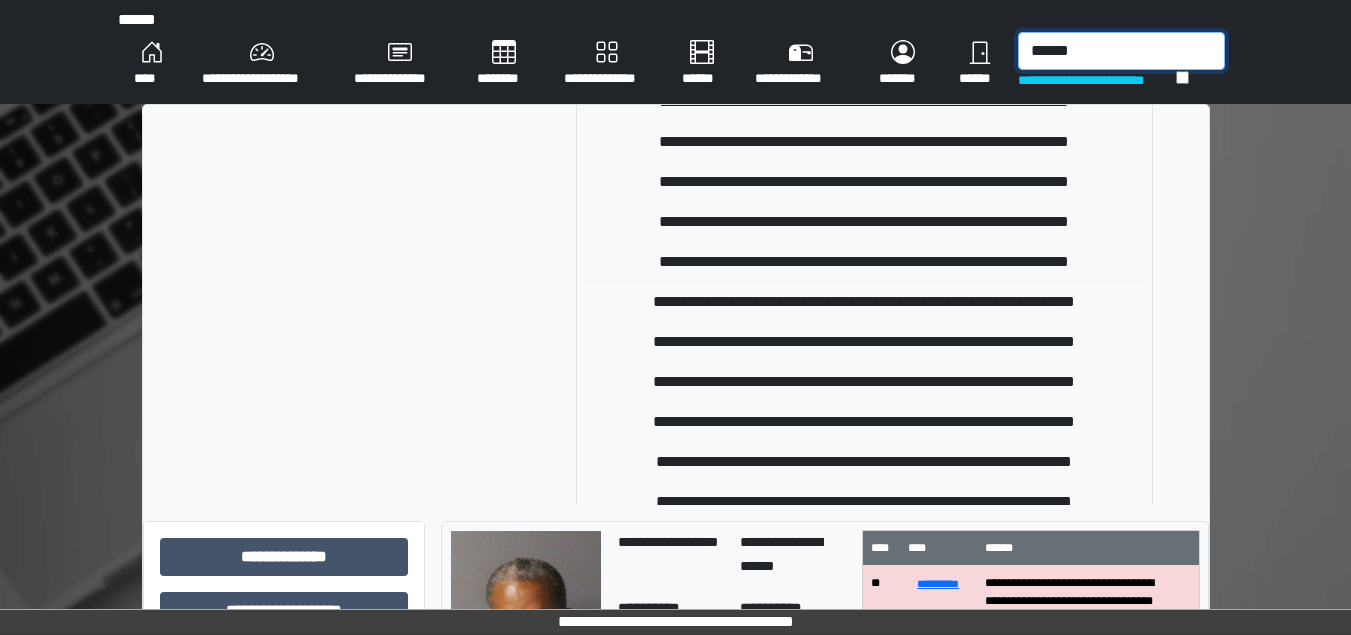 scroll, scrollTop: 138, scrollLeft: 0, axis: vertical 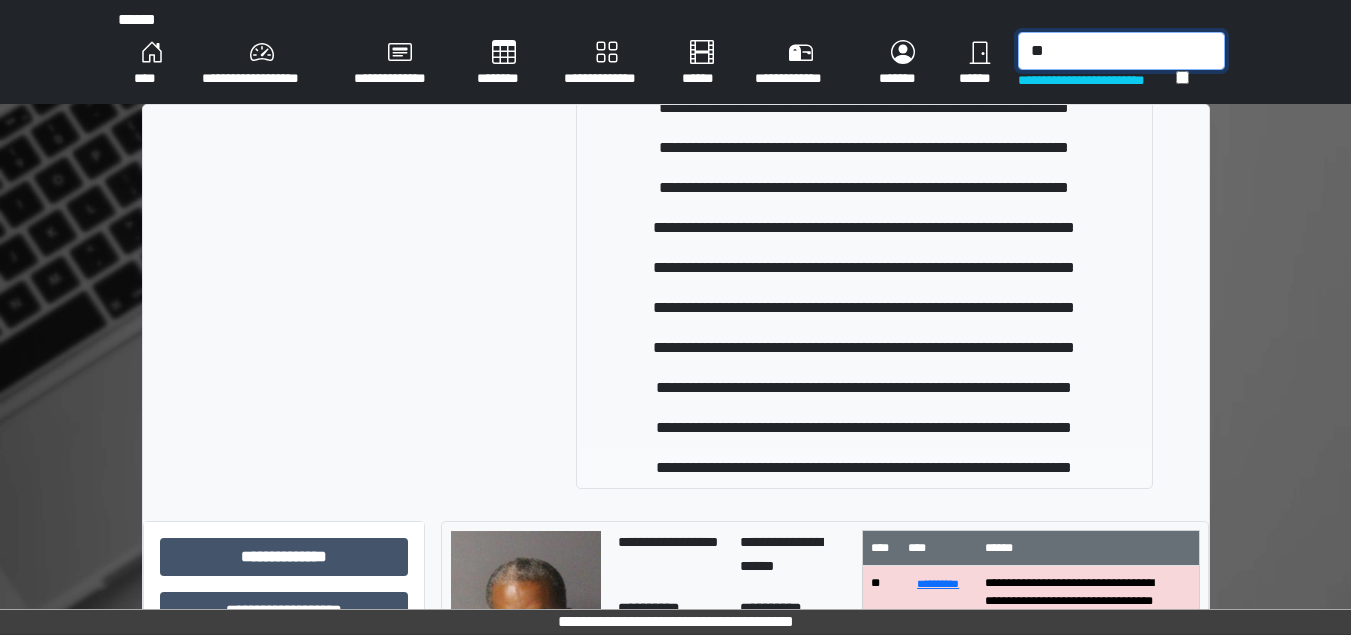 type on "*" 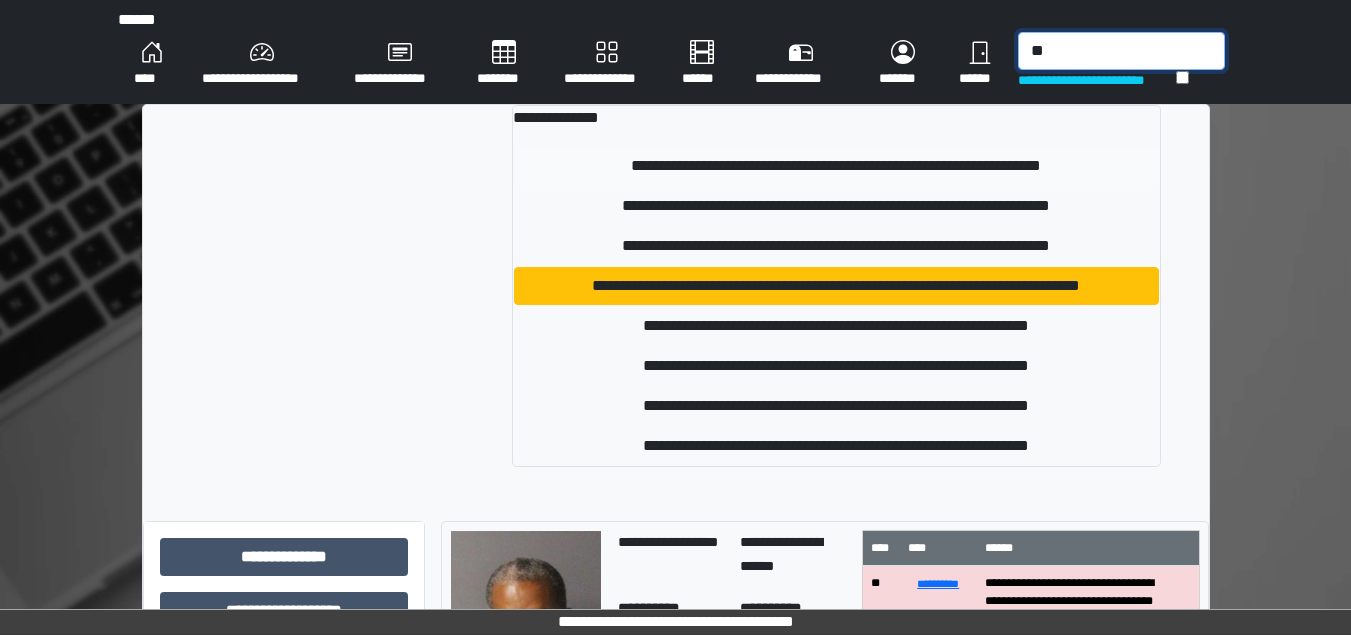 type on "*" 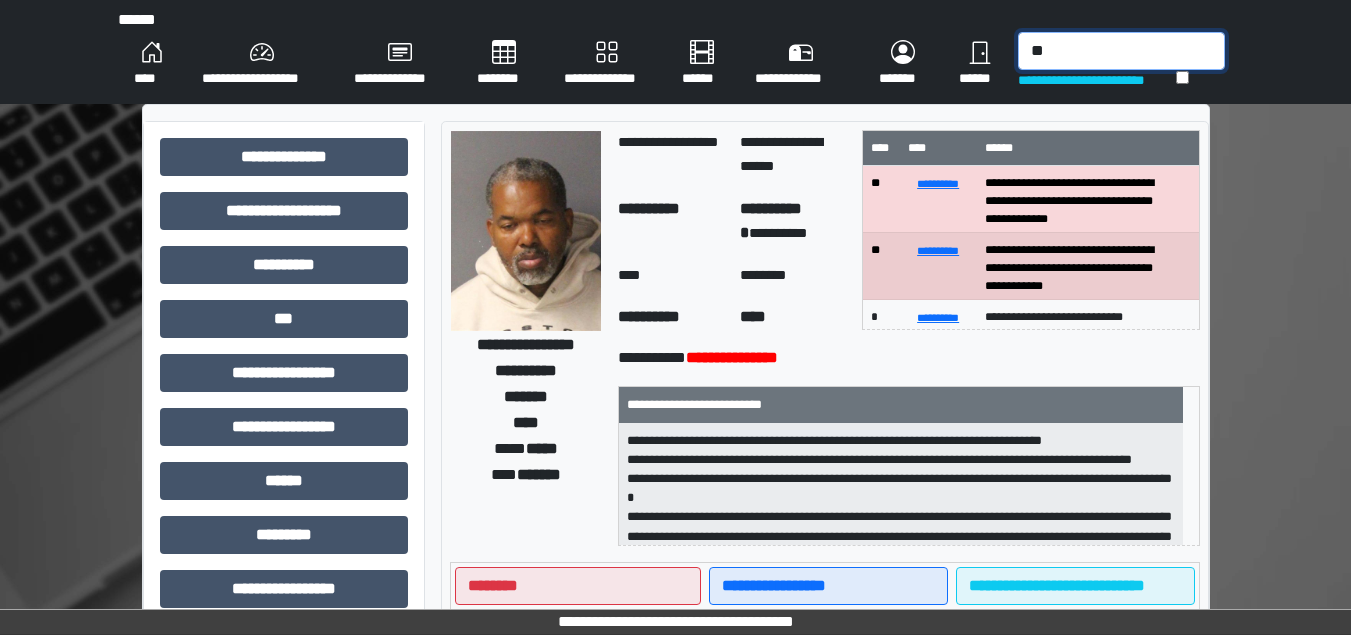 type on "*" 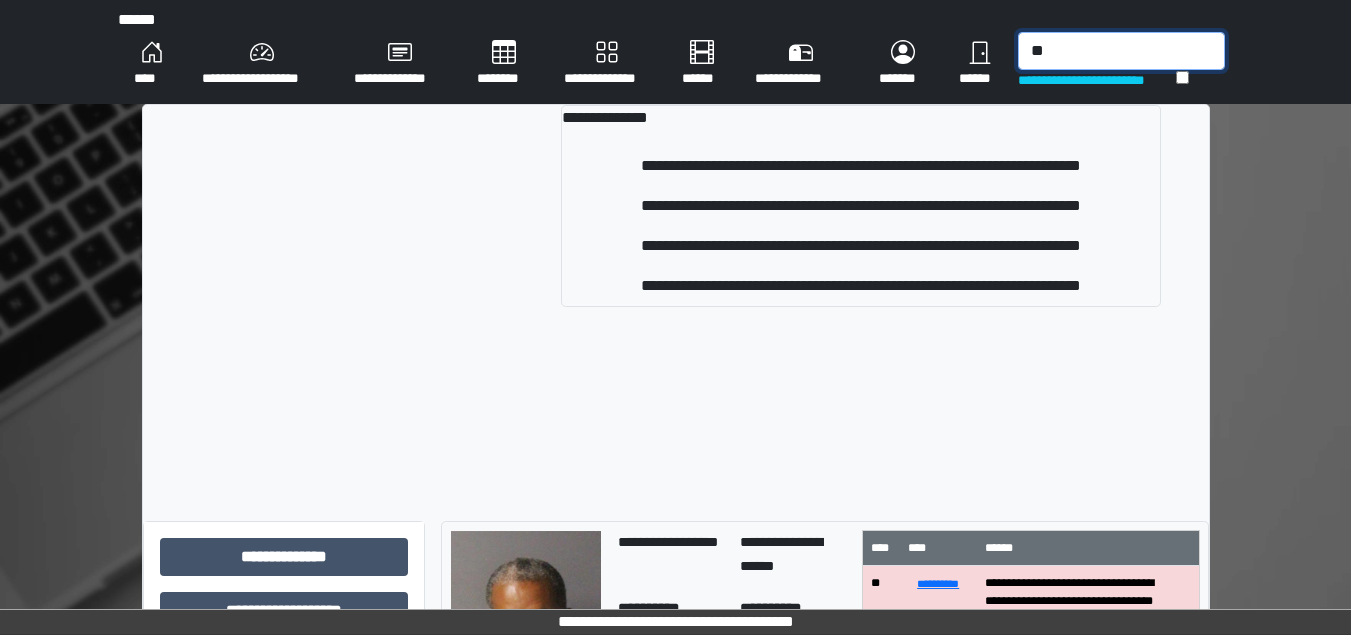 type on "*" 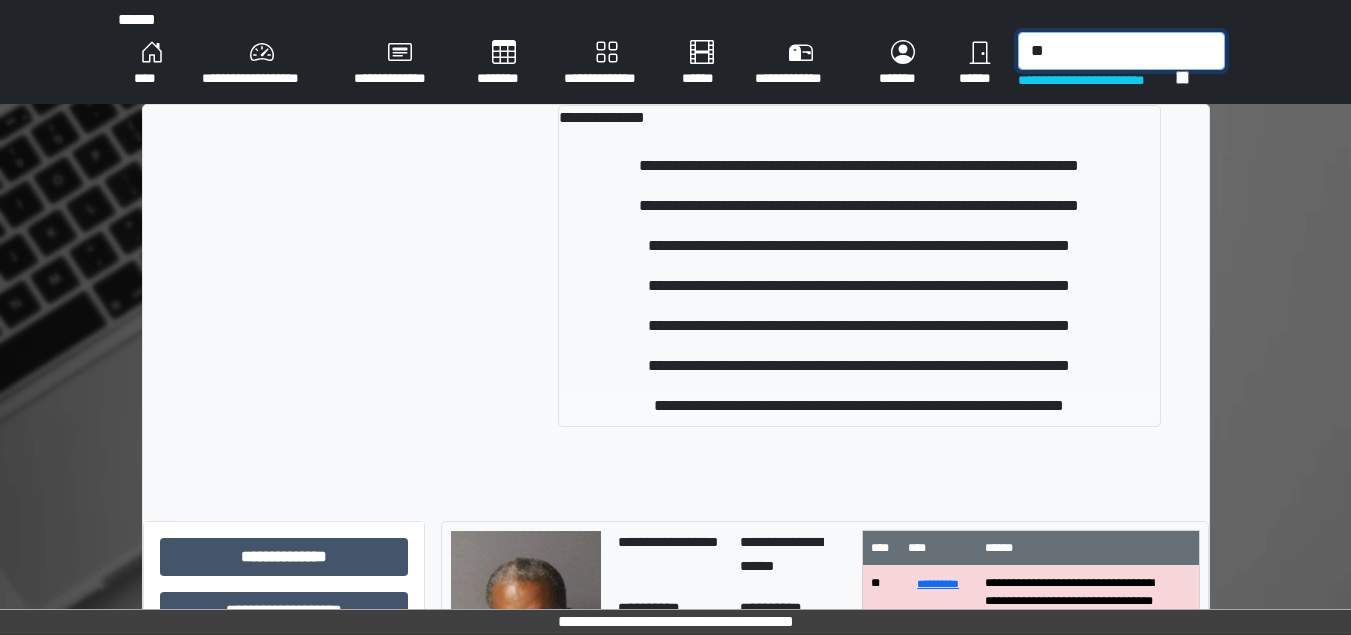 type on "*" 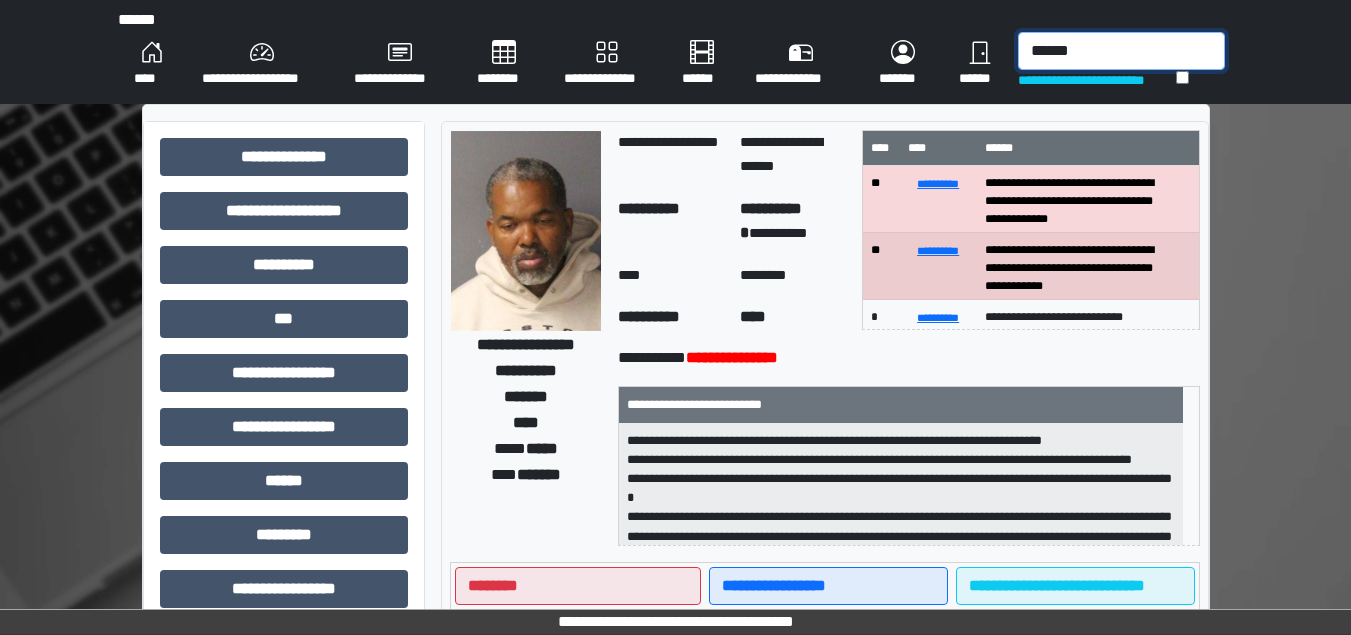 click on "******" at bounding box center (1121, 51) 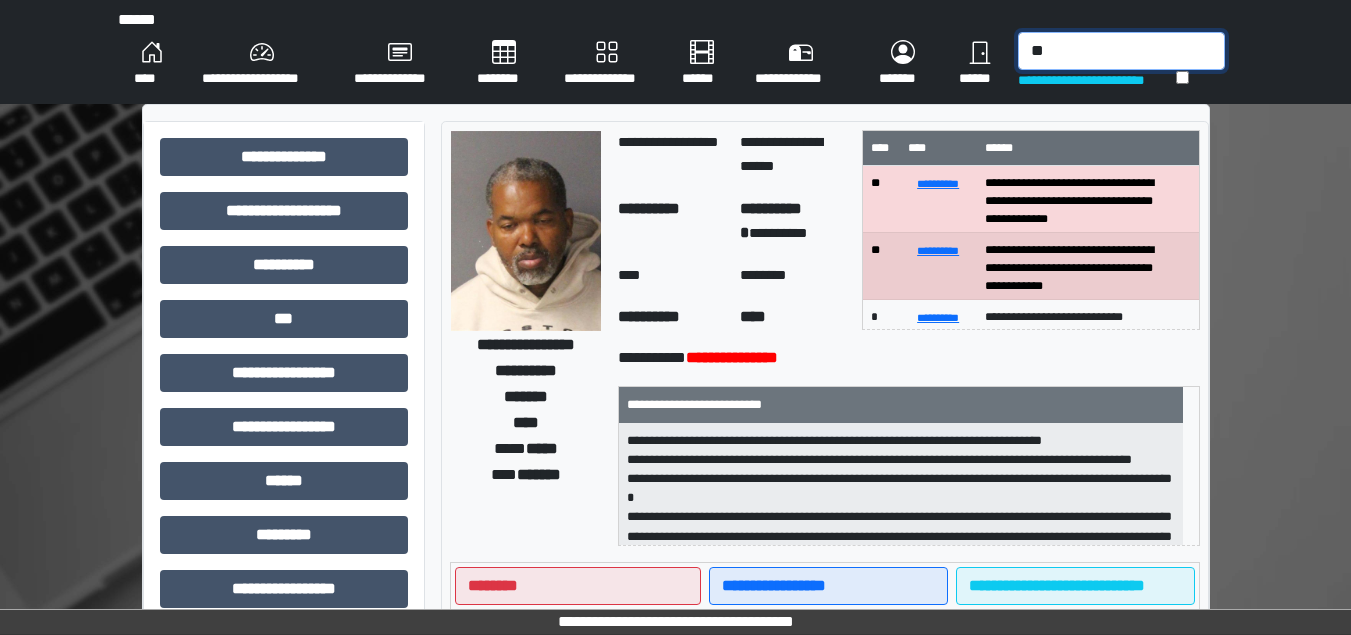 type on "*" 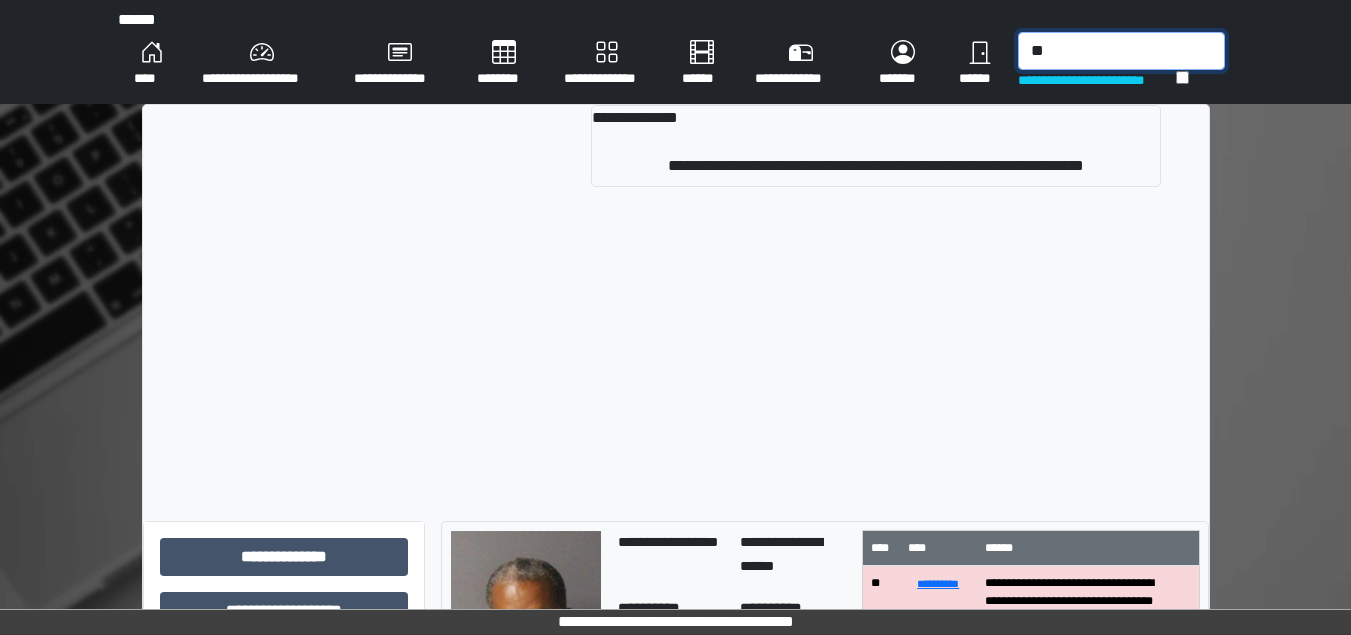 type on "*" 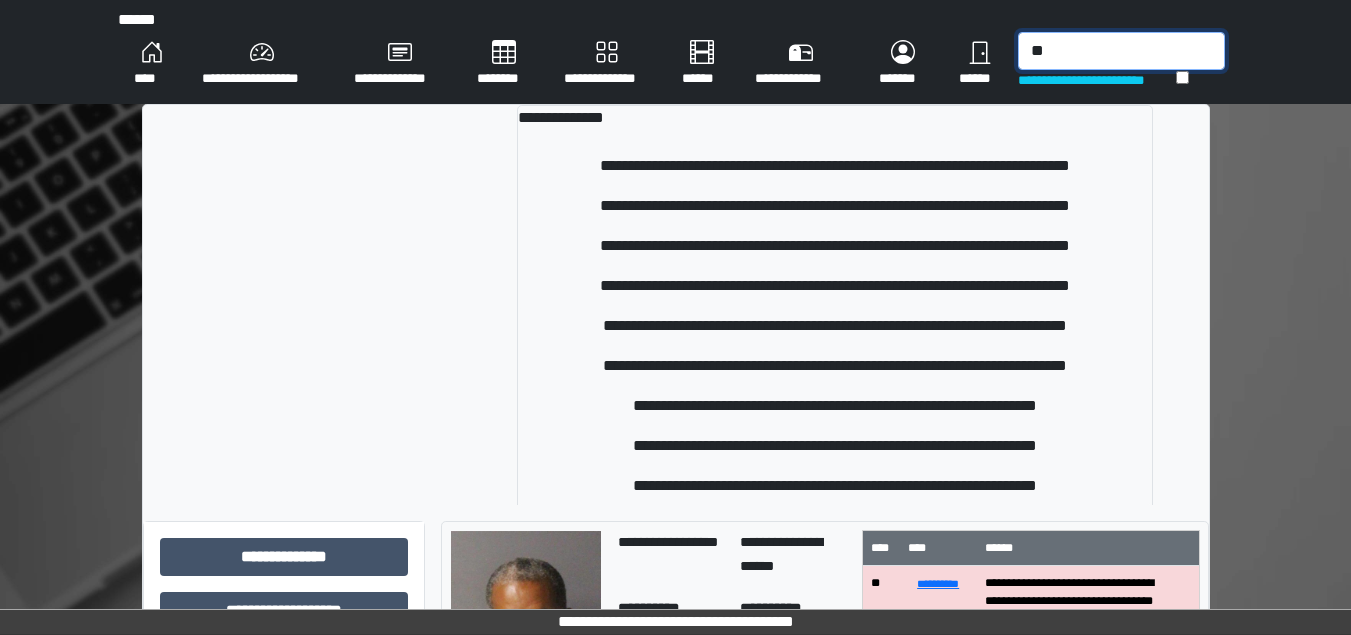 type on "*" 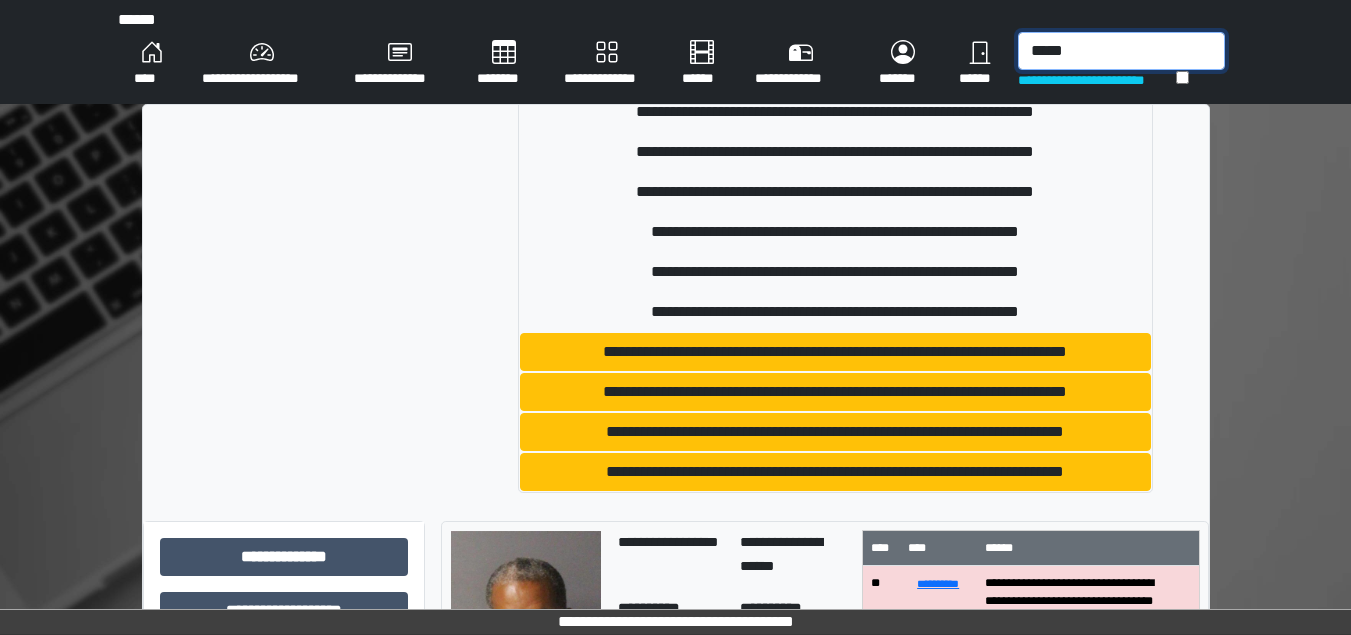 scroll, scrollTop: 418, scrollLeft: 0, axis: vertical 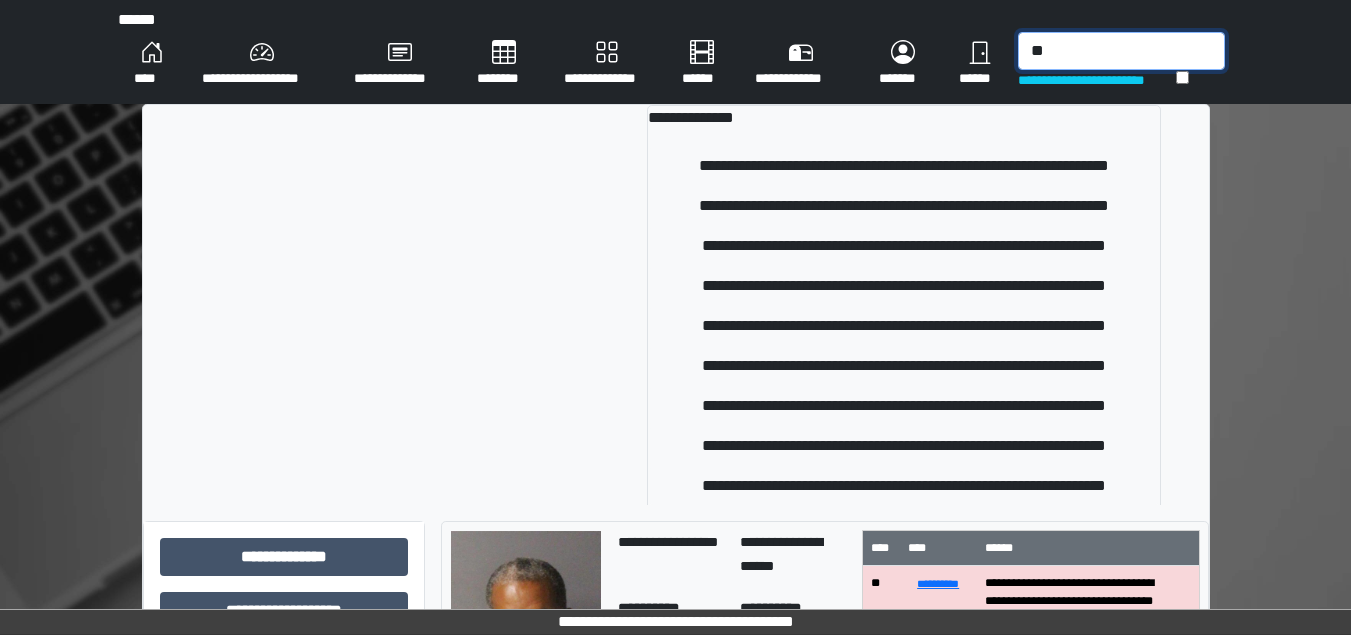 type on "*" 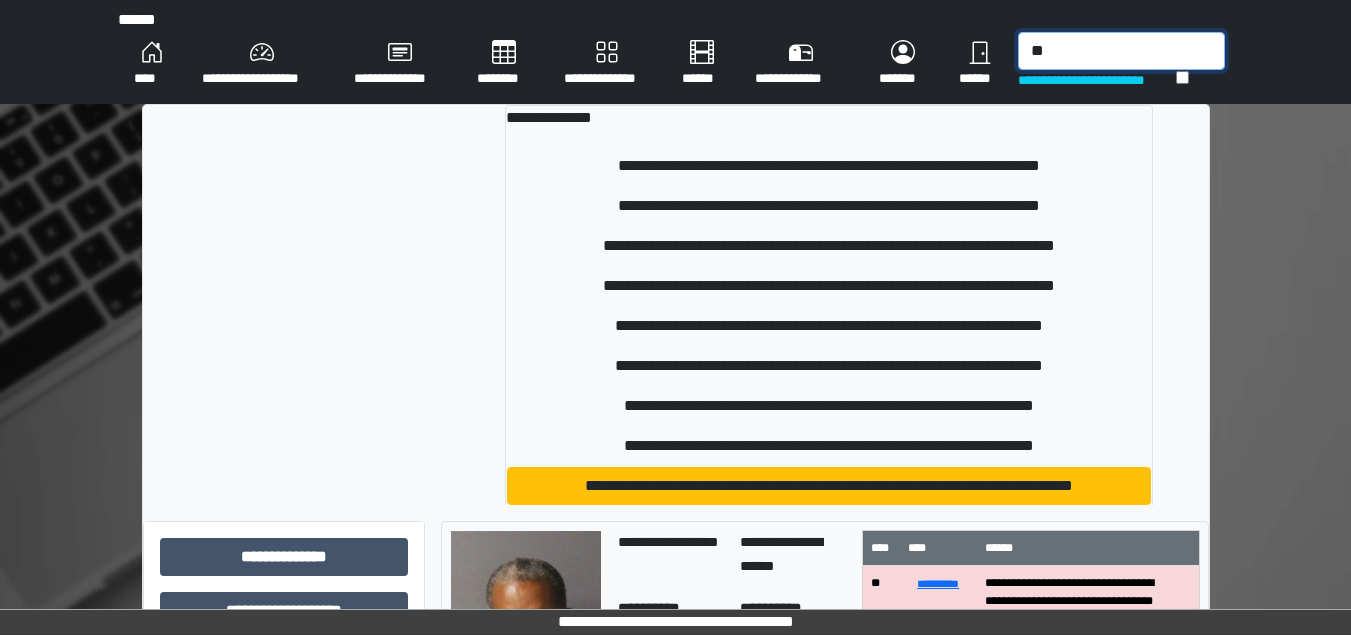type on "*" 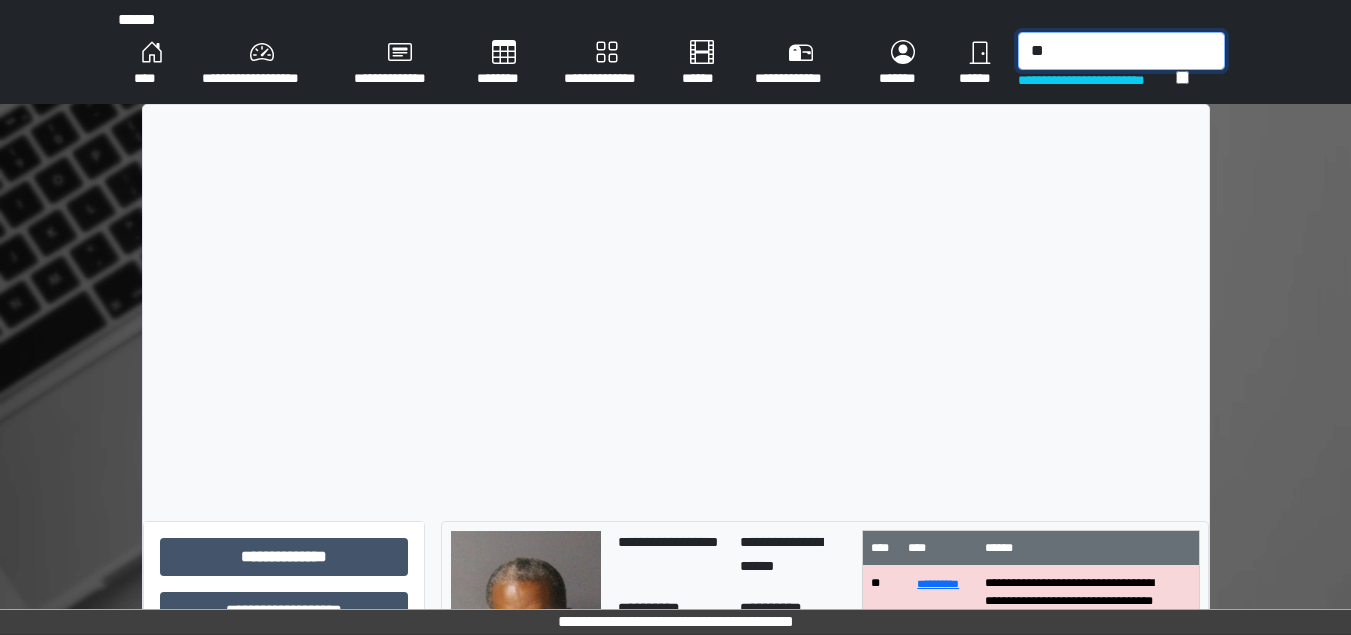 type on "*" 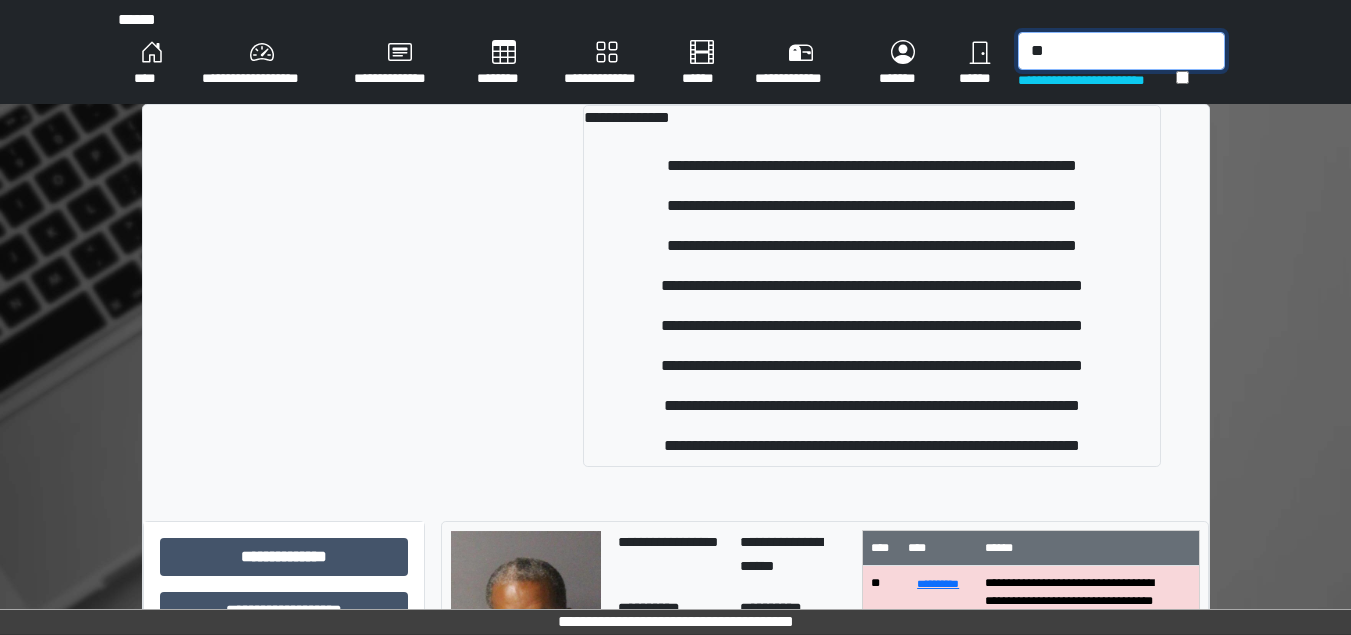 type on "*" 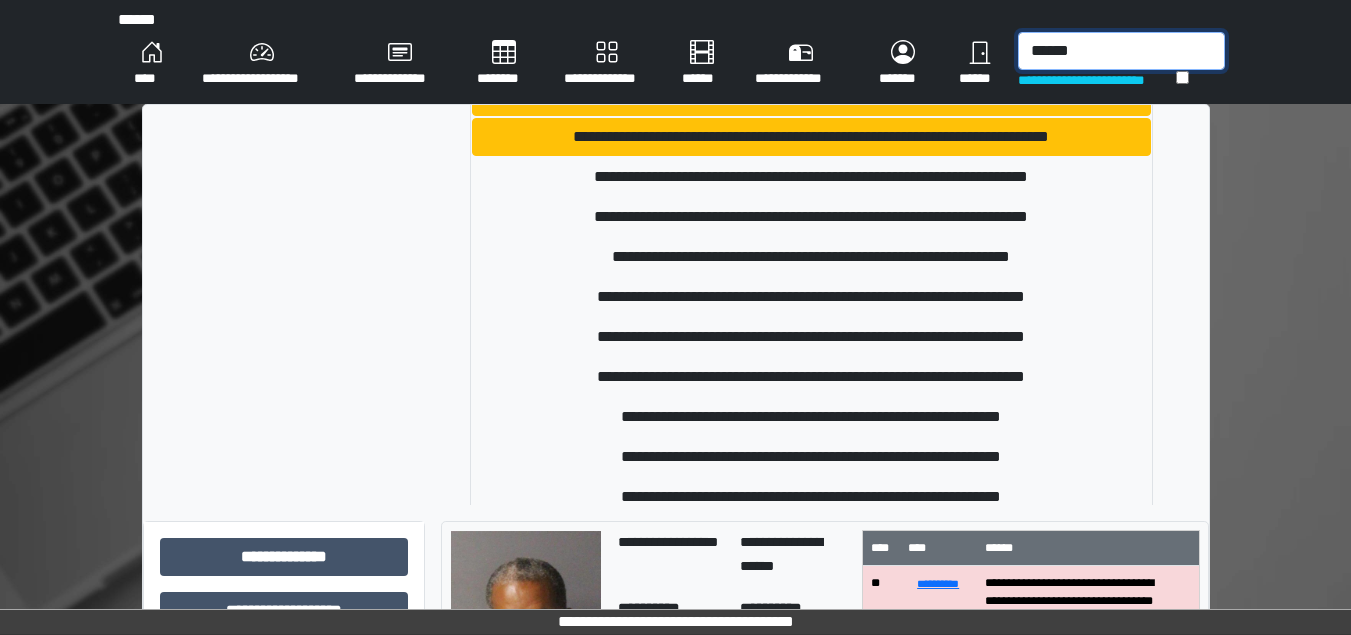 scroll, scrollTop: 600, scrollLeft: 0, axis: vertical 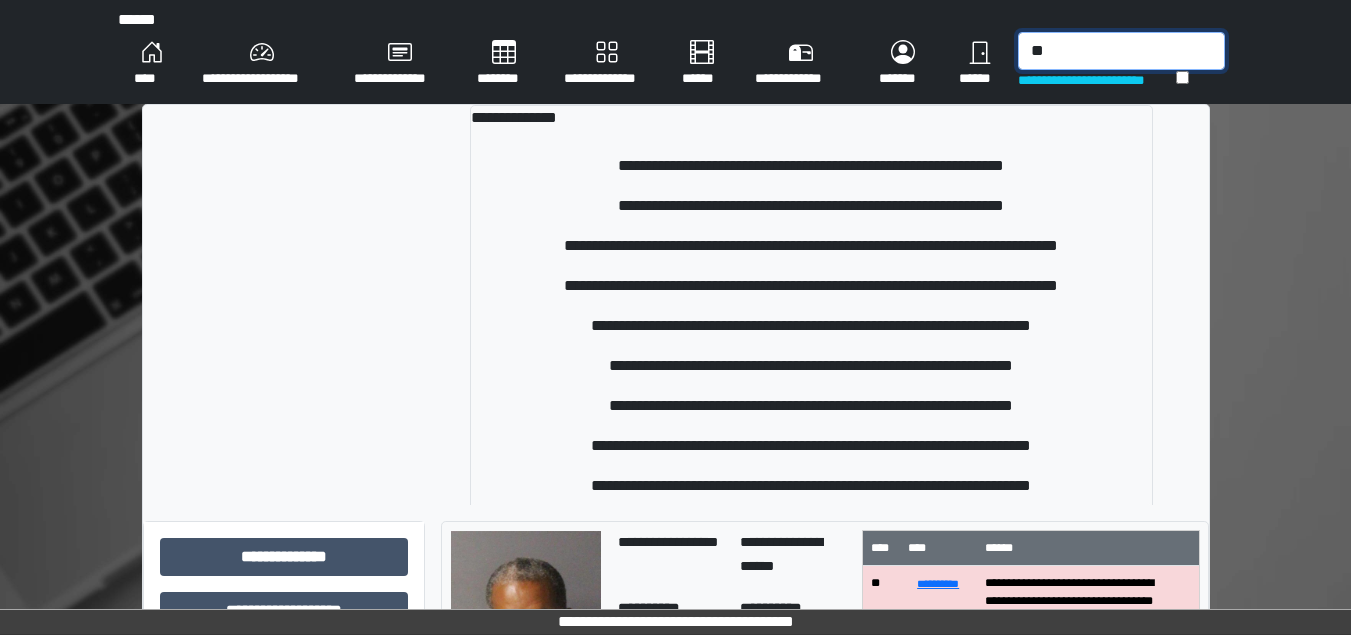 type on "*" 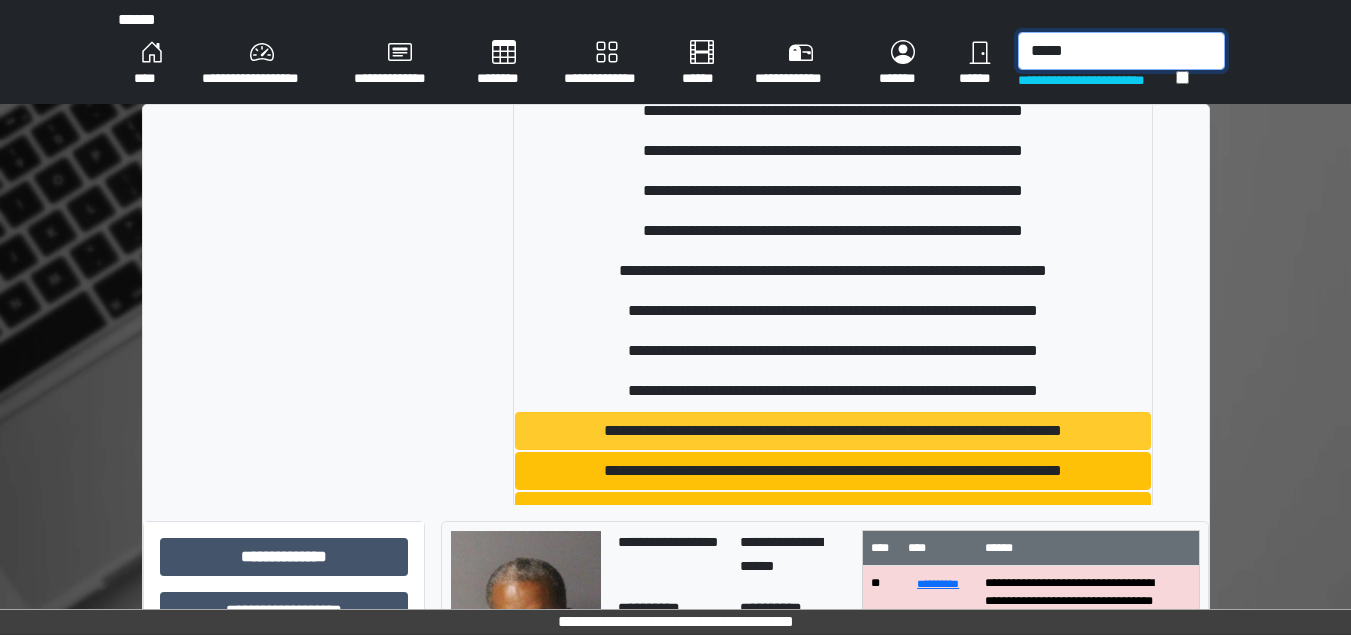 scroll, scrollTop: 378, scrollLeft: 0, axis: vertical 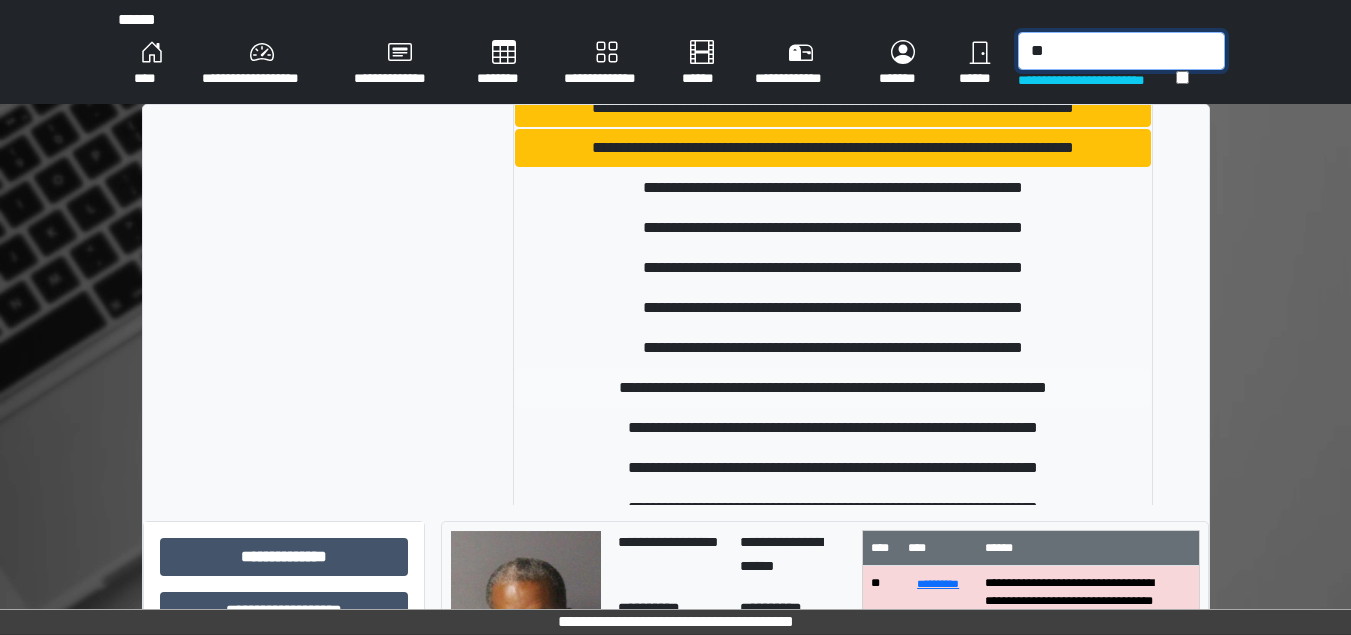 type on "*" 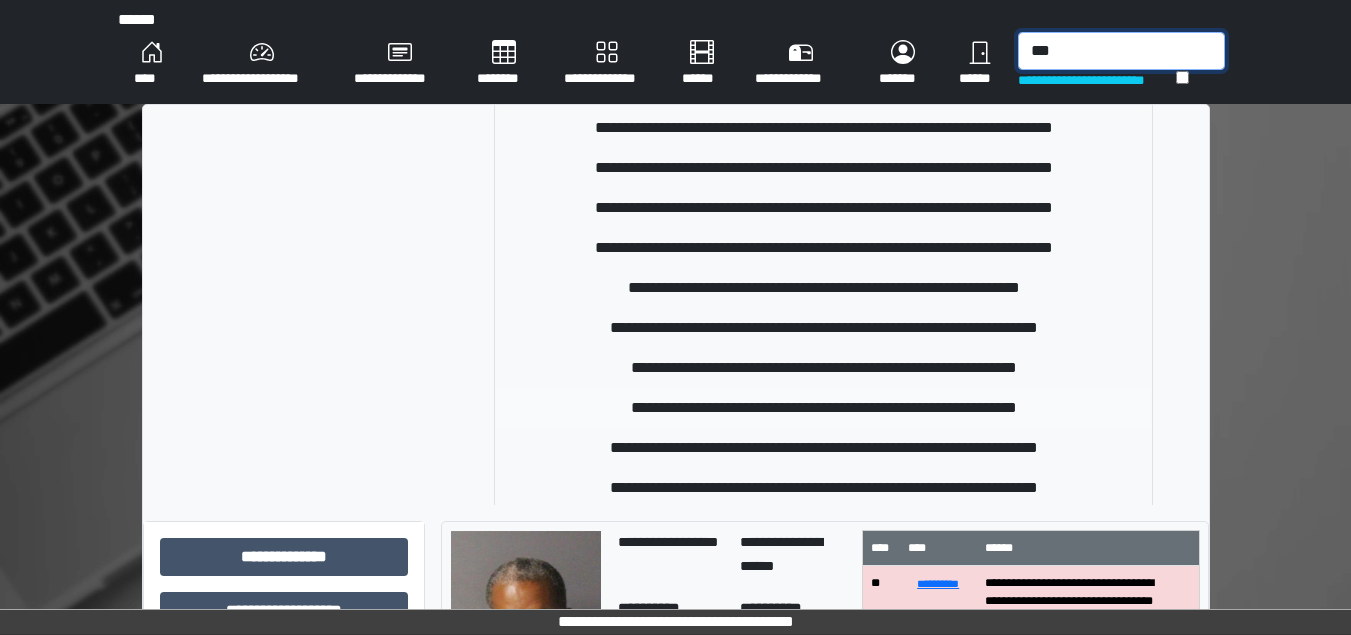scroll, scrollTop: 300, scrollLeft: 0, axis: vertical 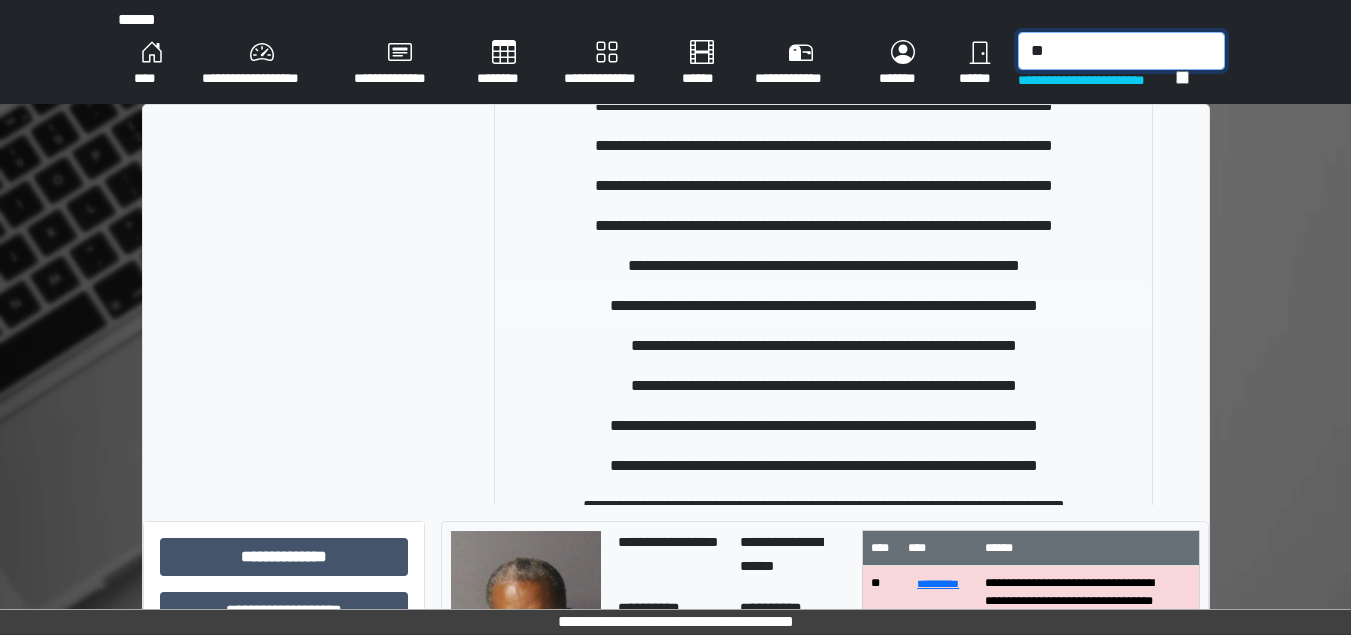 type on "*" 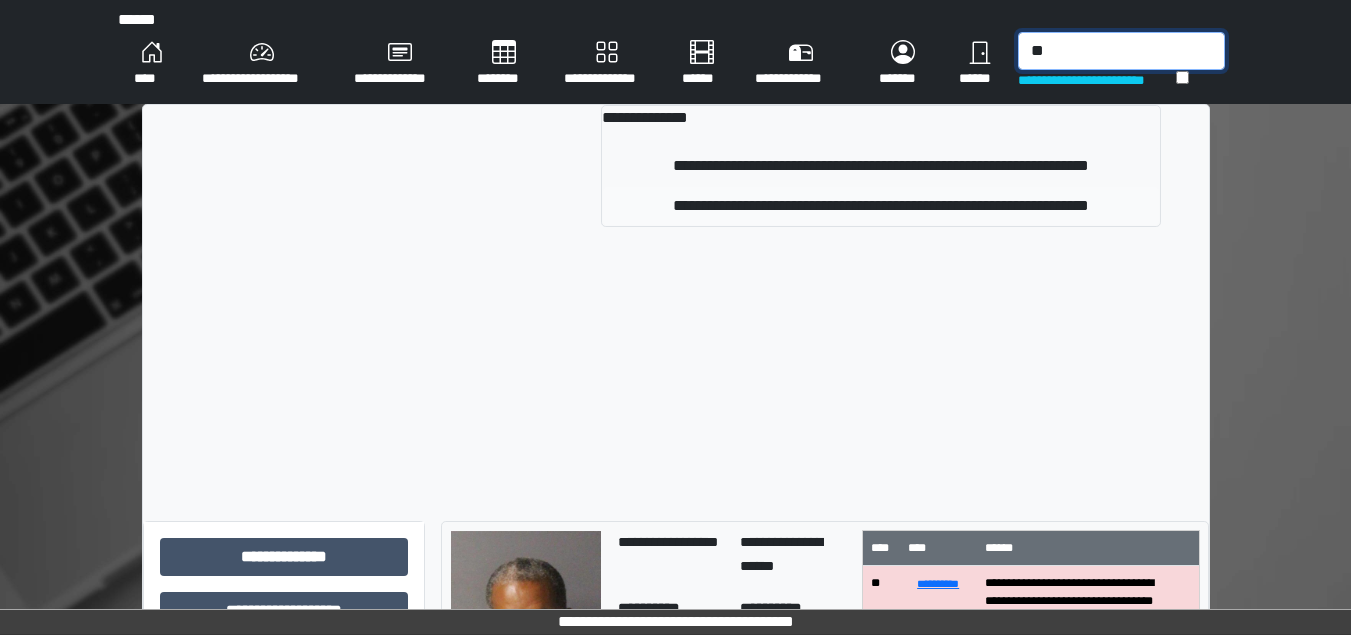 type on "*" 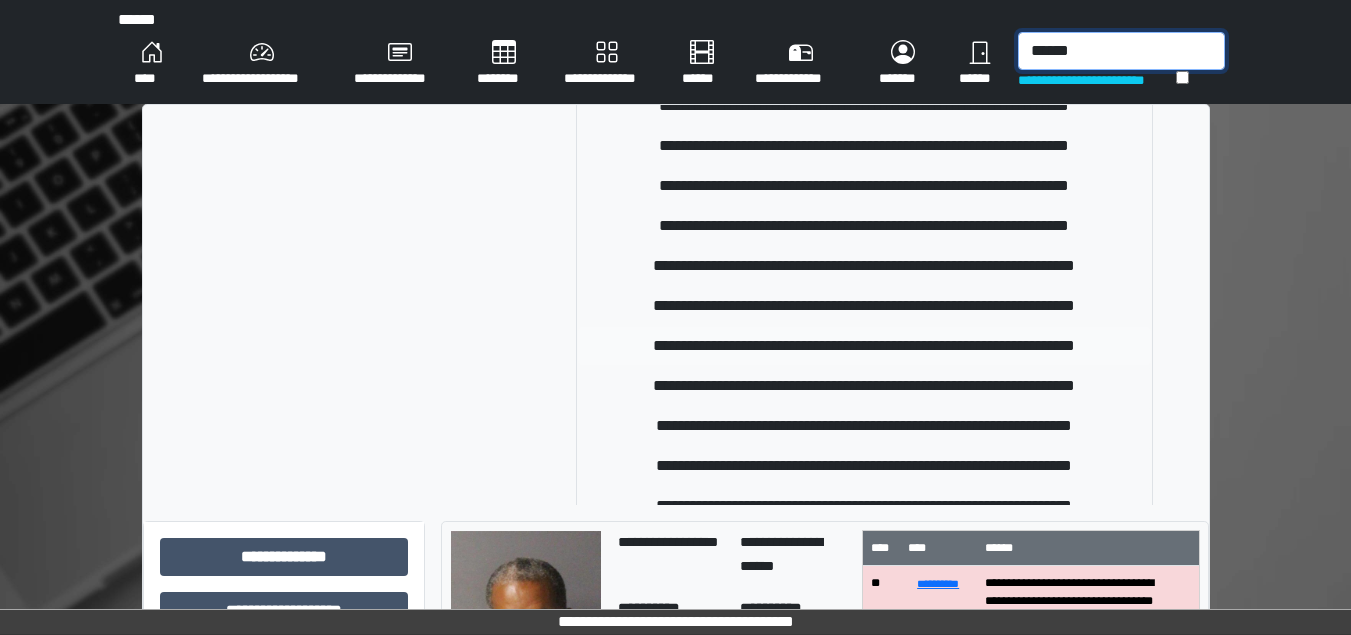 scroll, scrollTop: 138, scrollLeft: 0, axis: vertical 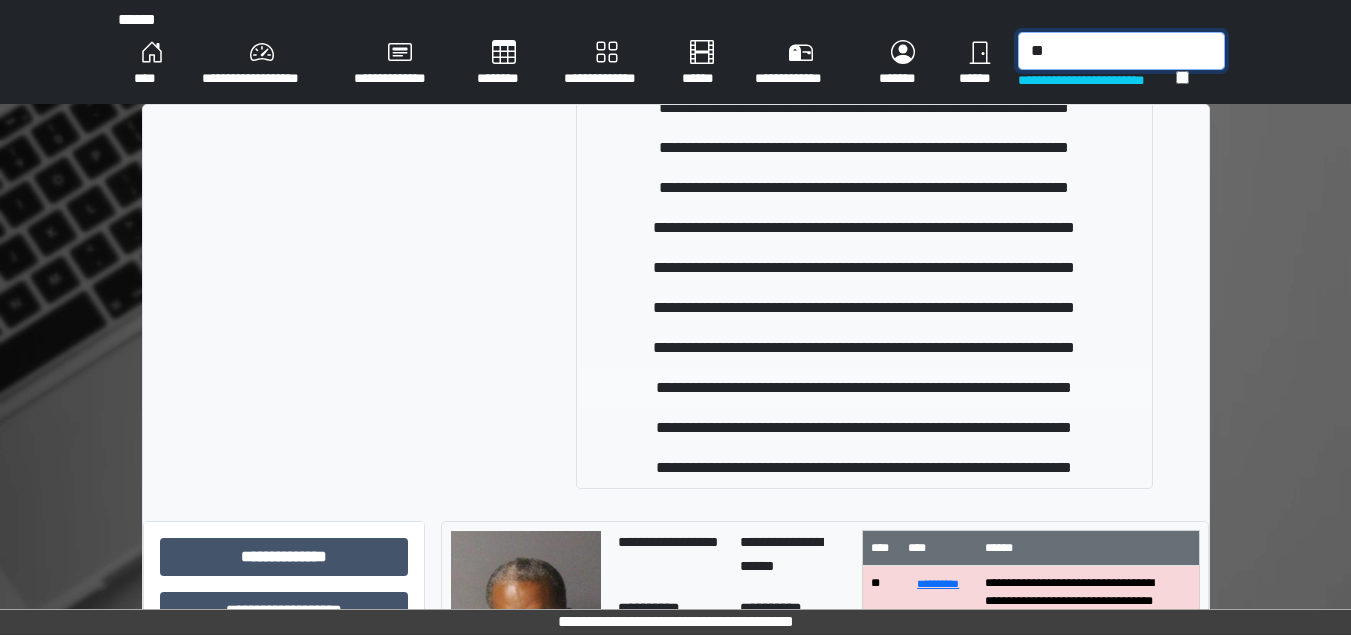 type on "*" 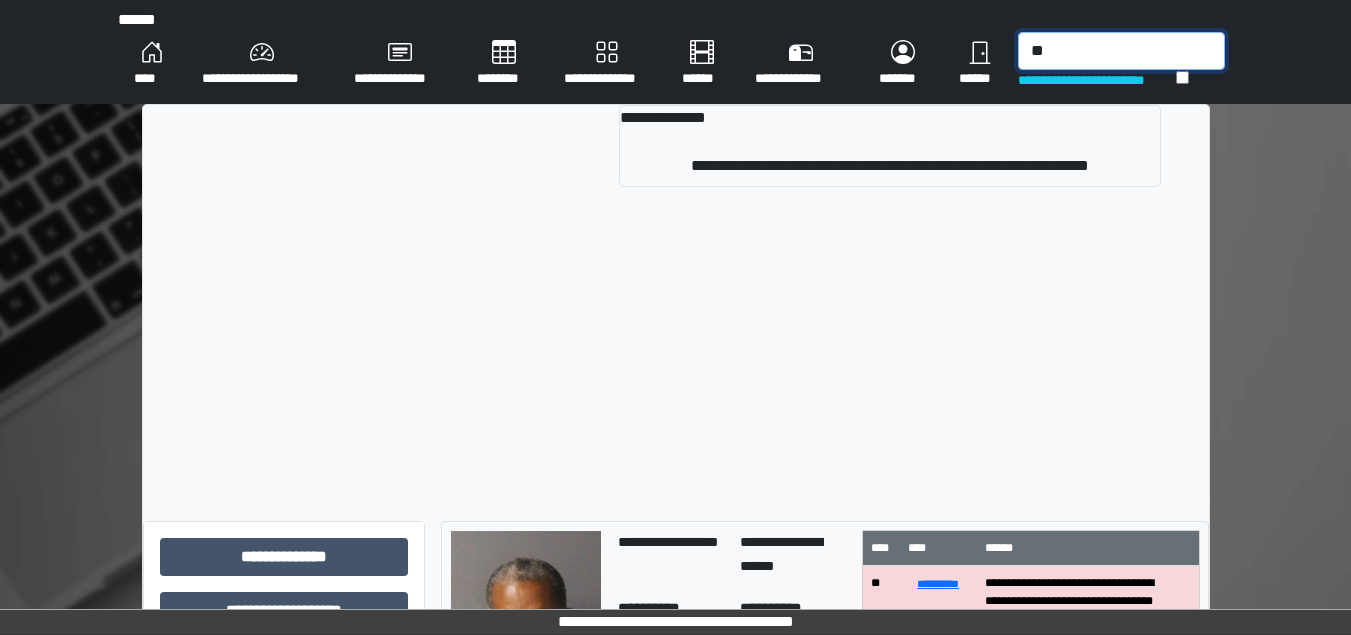 type on "*" 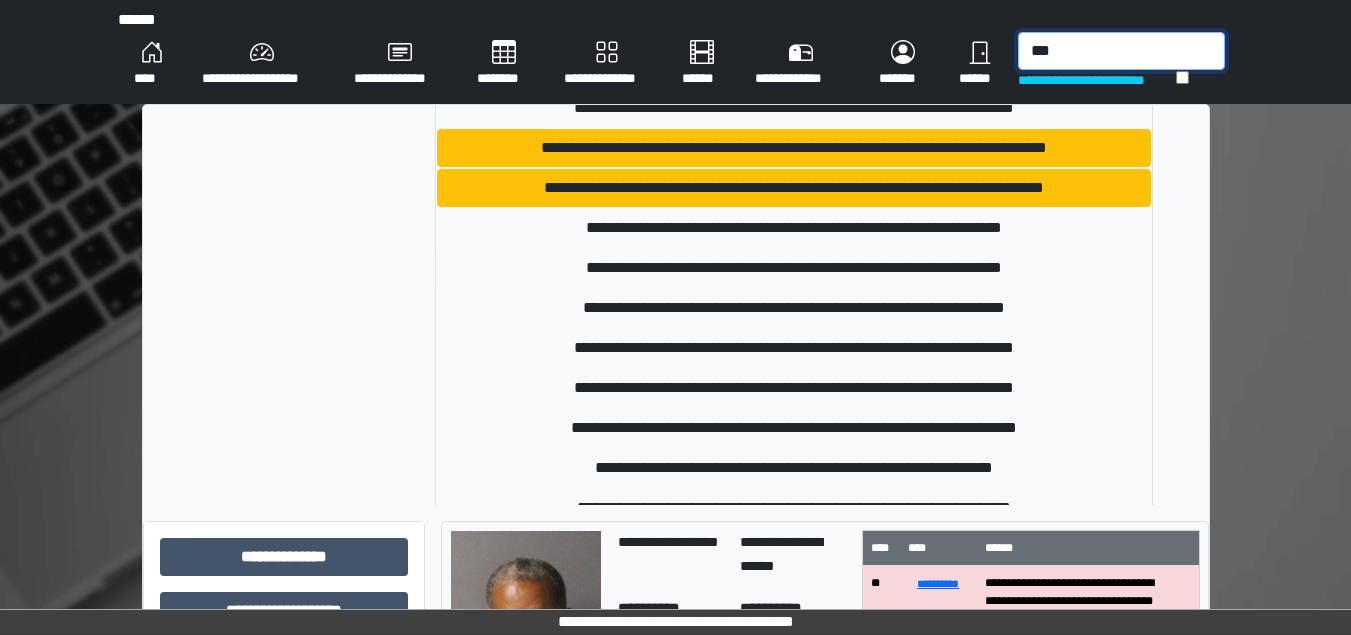 scroll, scrollTop: 600, scrollLeft: 0, axis: vertical 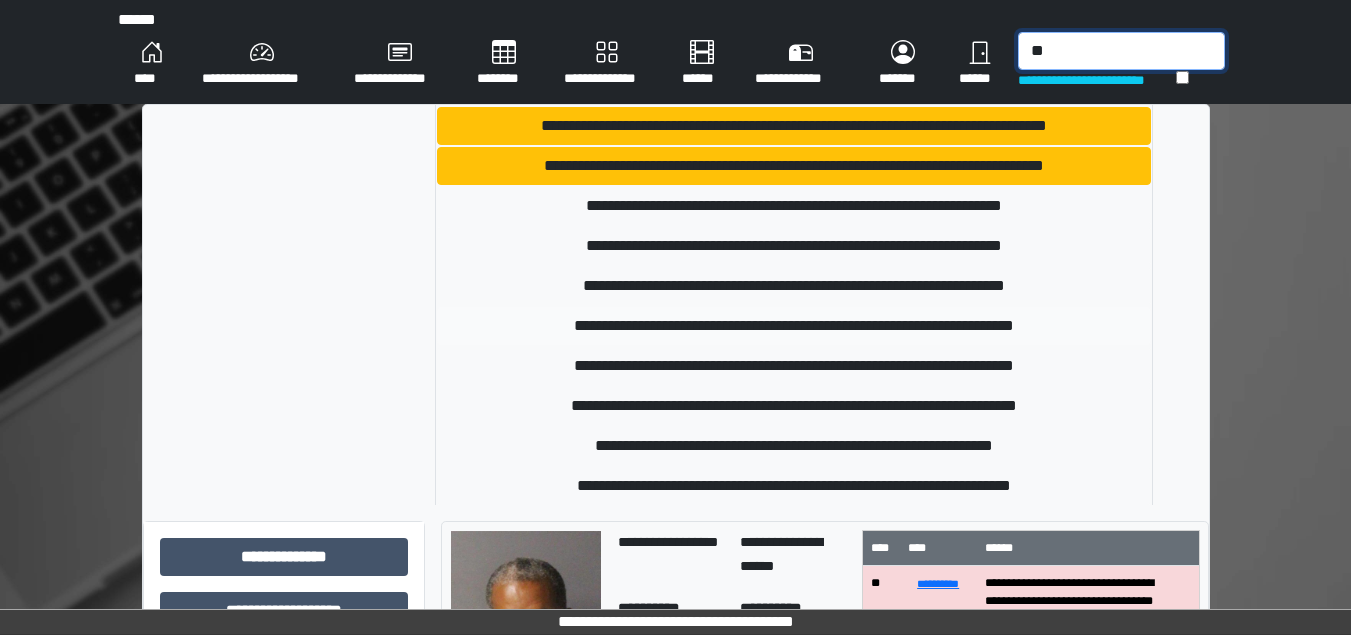 type on "*" 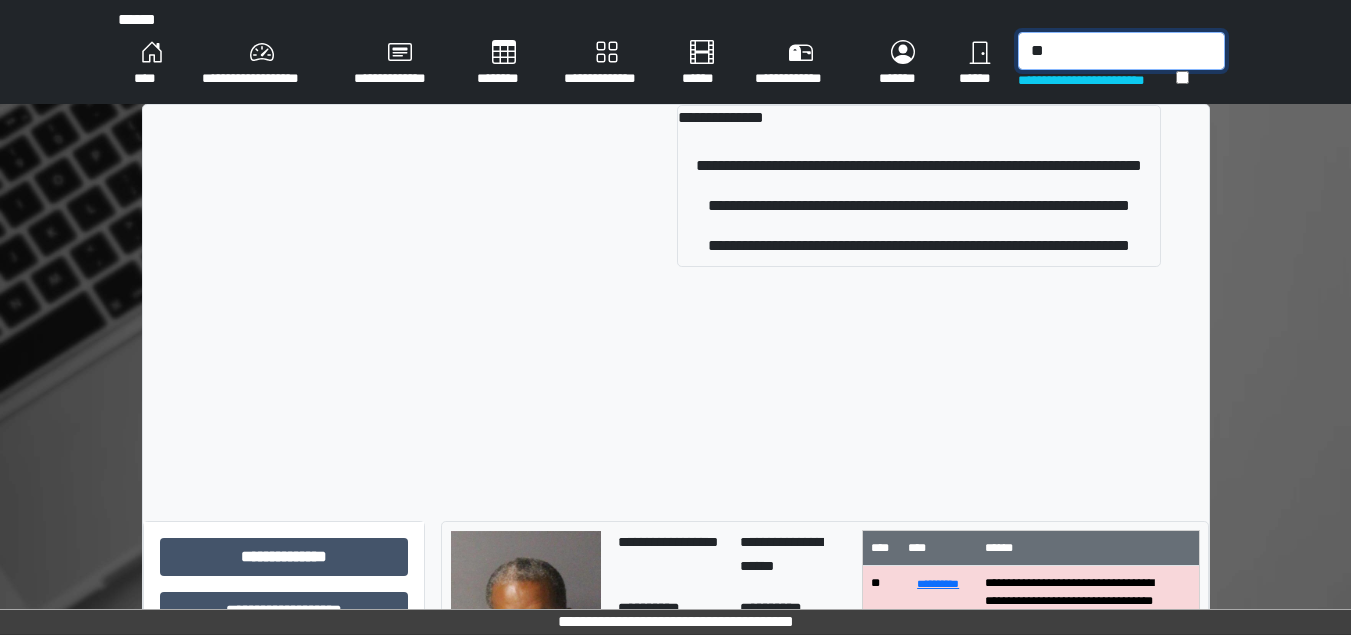type on "*" 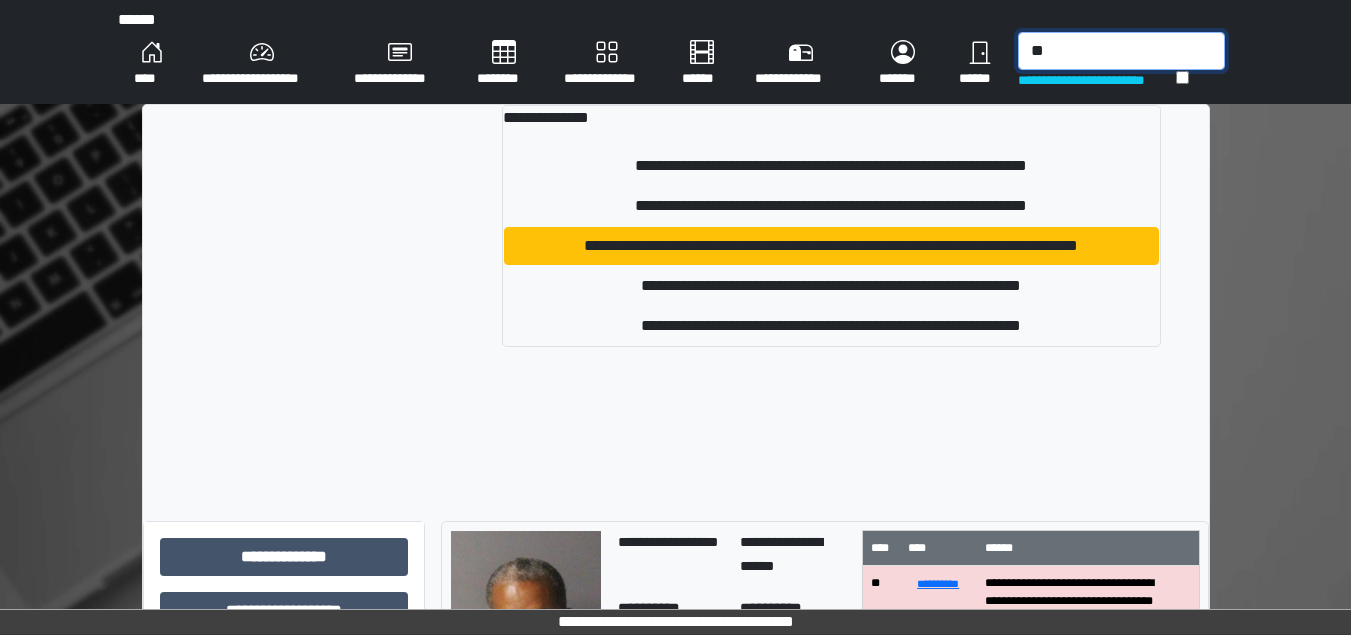 type on "*" 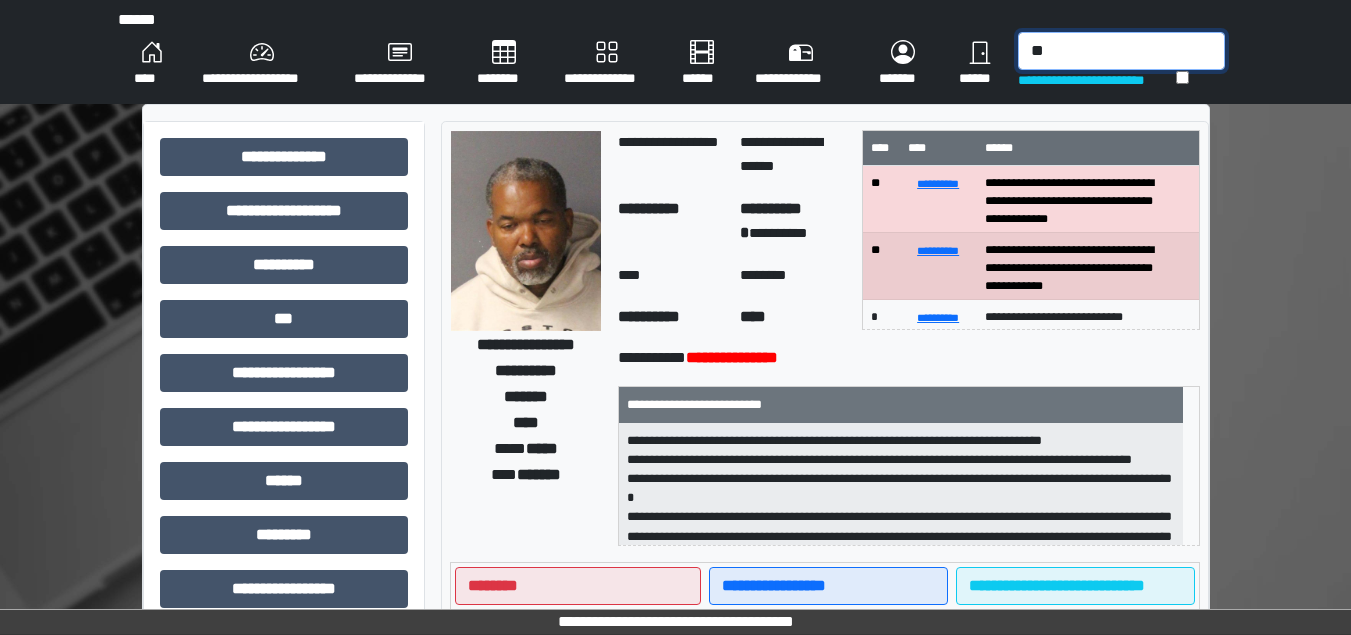 type on "***" 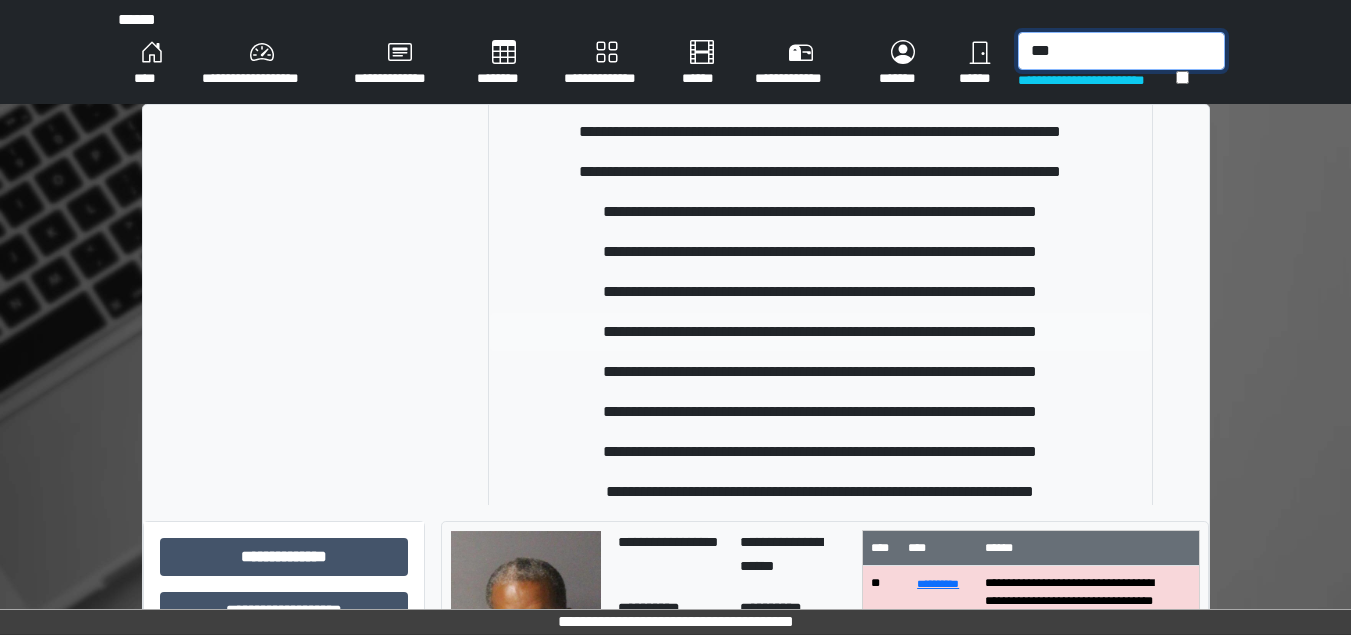 scroll, scrollTop: 200, scrollLeft: 0, axis: vertical 